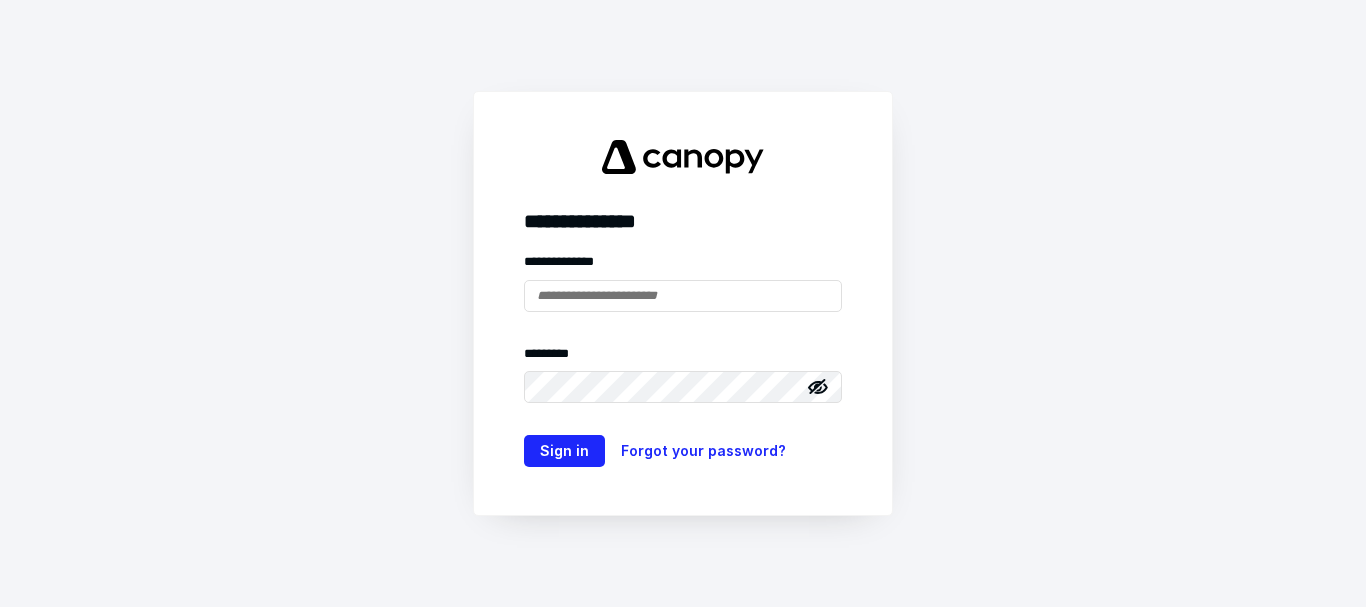 scroll, scrollTop: 0, scrollLeft: 0, axis: both 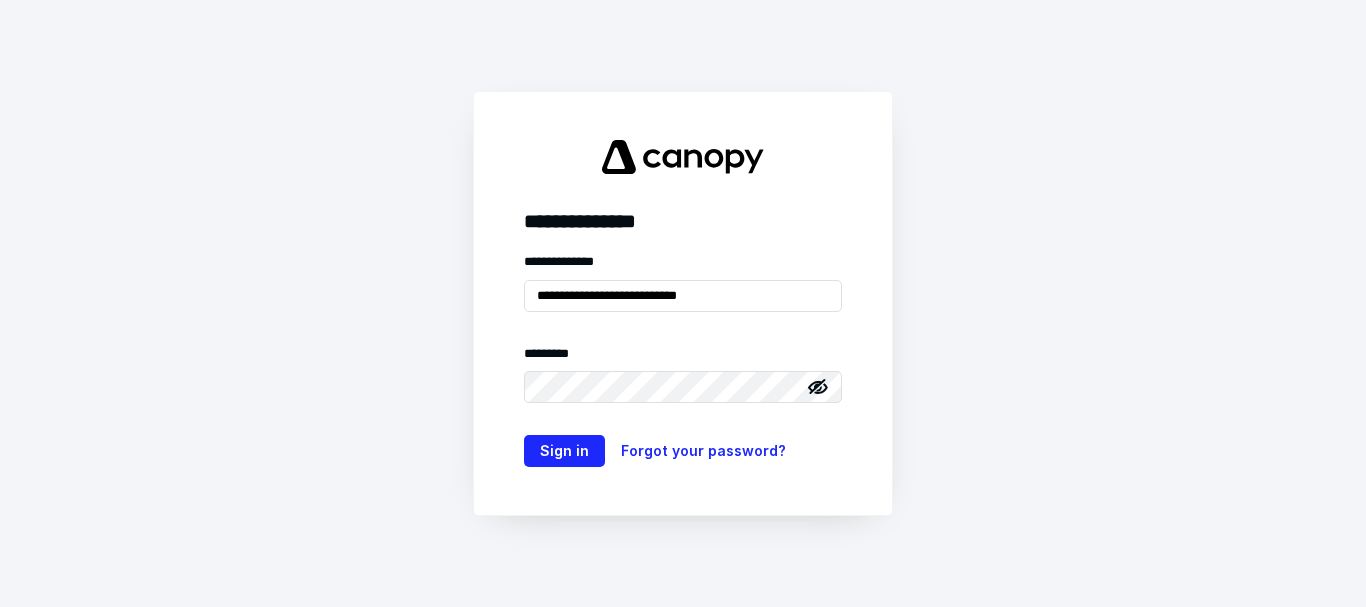 drag, startPoint x: 788, startPoint y: 301, endPoint x: 437, endPoint y: 315, distance: 351.27908 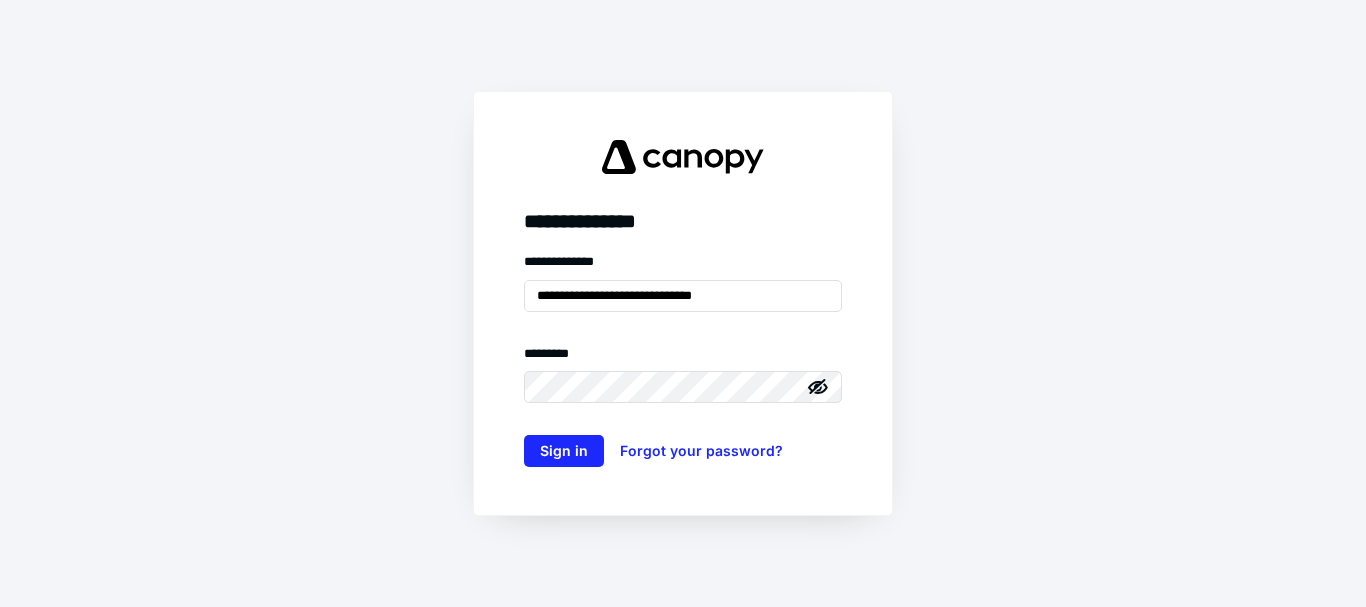 scroll, scrollTop: 0, scrollLeft: 0, axis: both 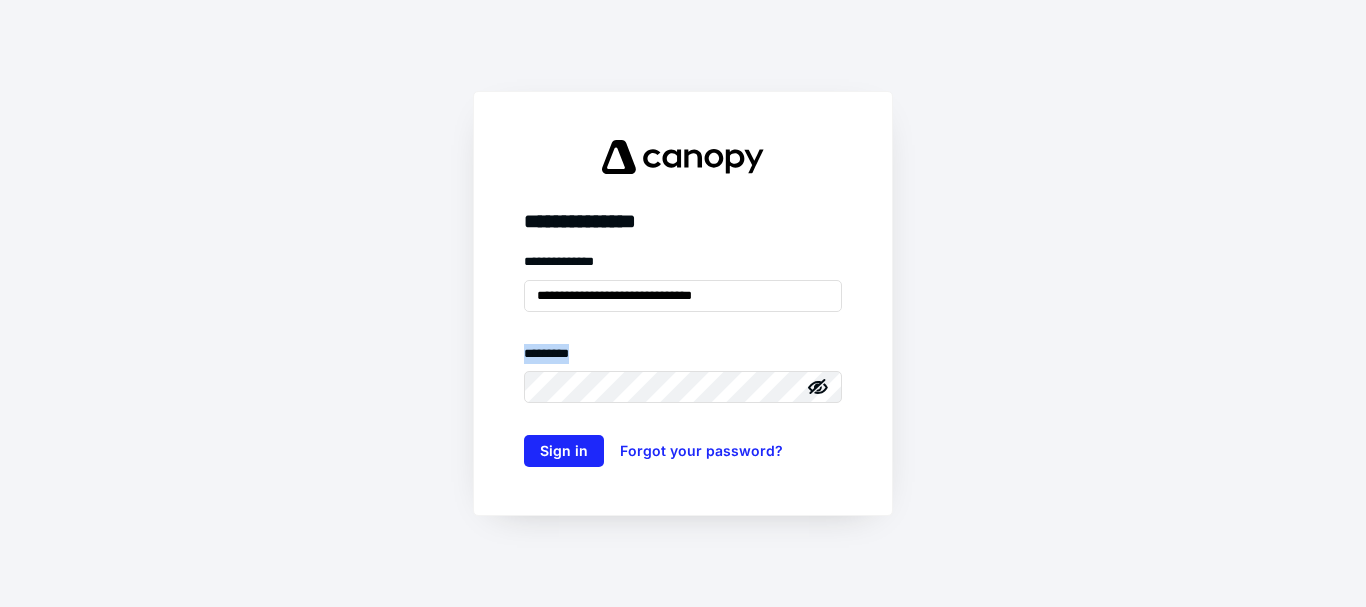 drag, startPoint x: 699, startPoint y: 368, endPoint x: 465, endPoint y: 381, distance: 234.36084 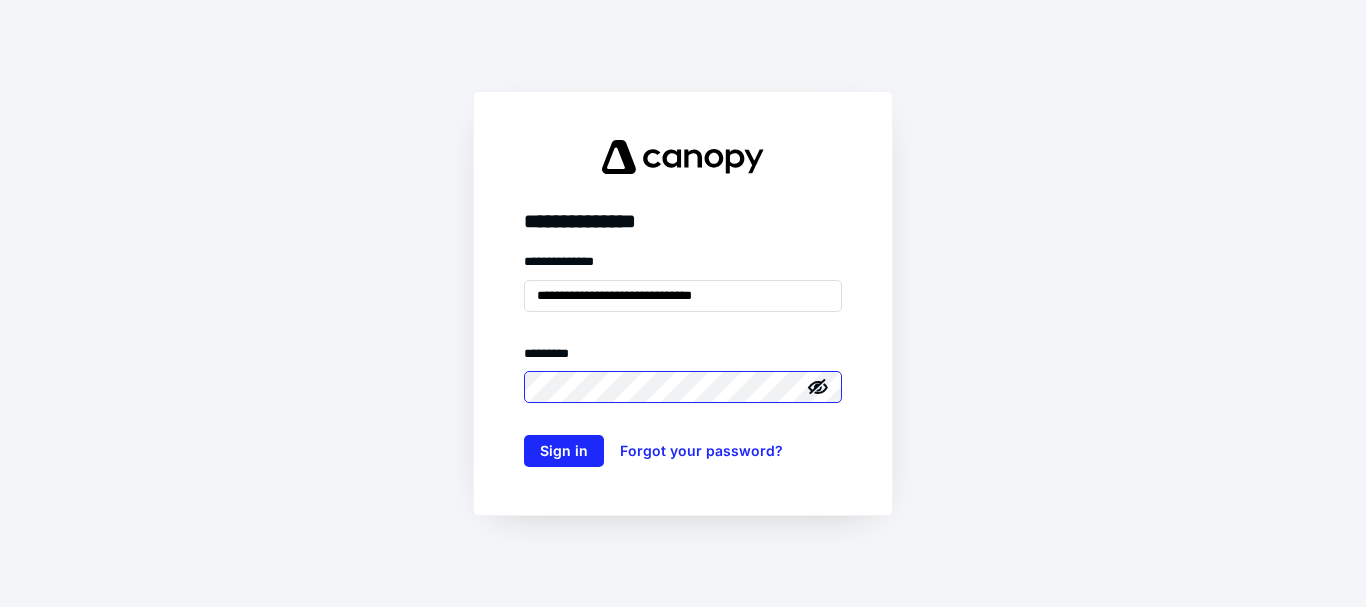 click on "**********" at bounding box center [683, 303] 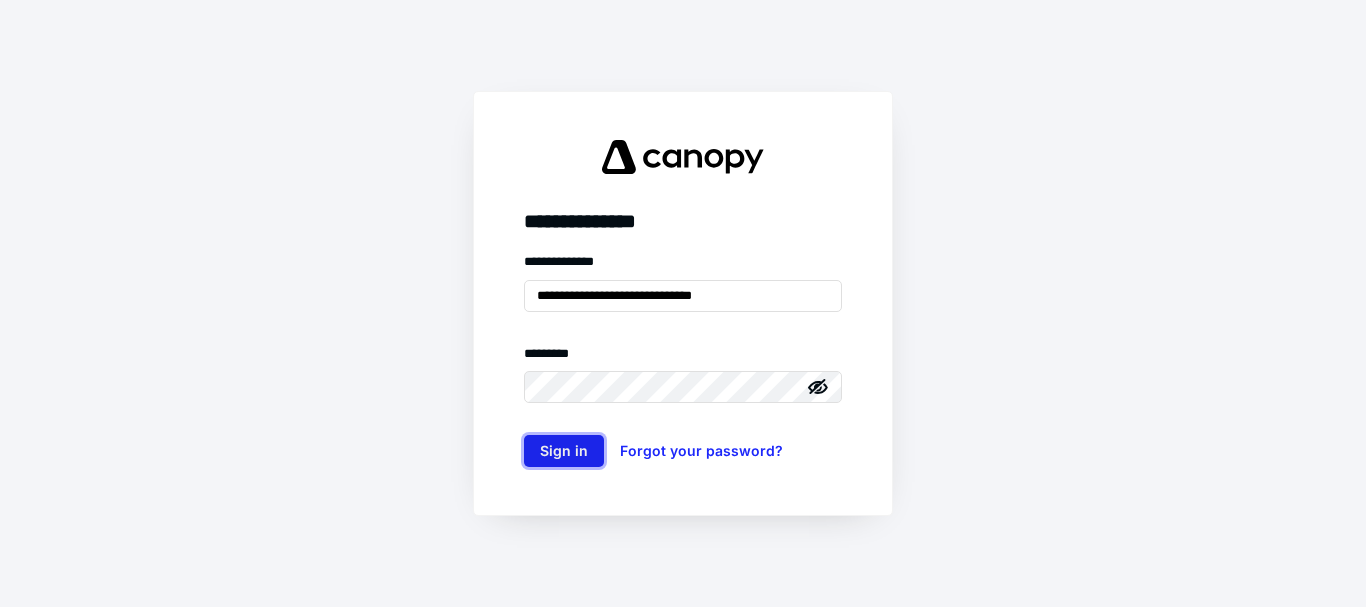 click on "Sign in" at bounding box center [564, 451] 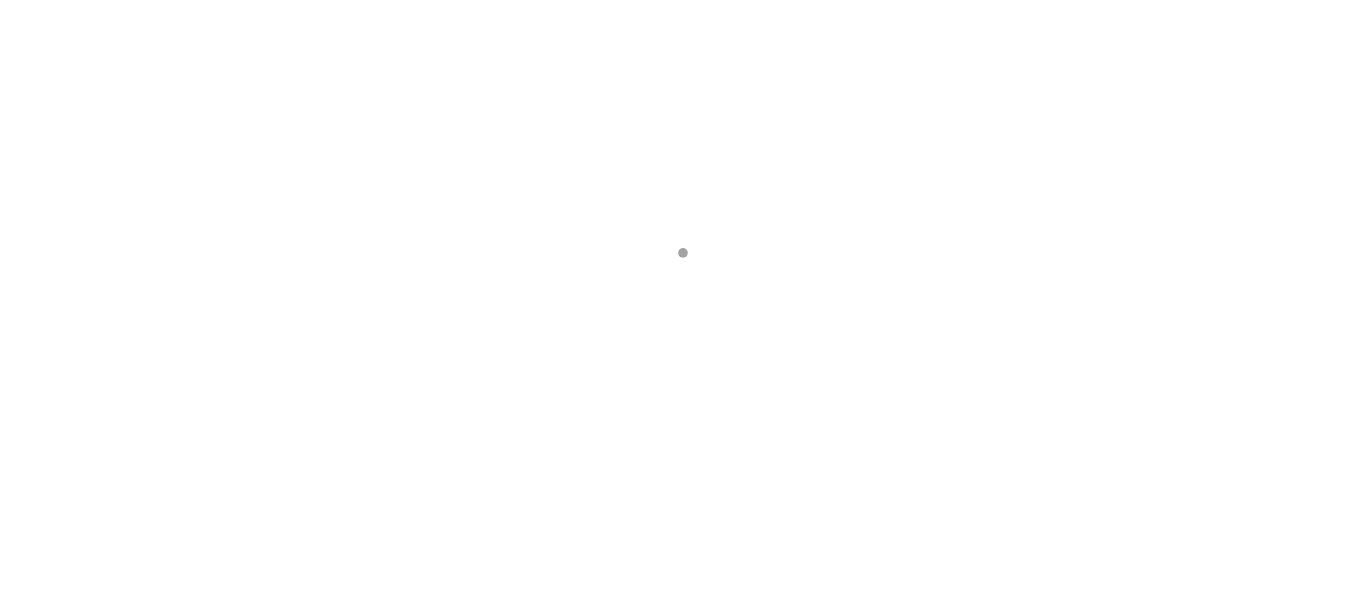 scroll, scrollTop: 0, scrollLeft: 0, axis: both 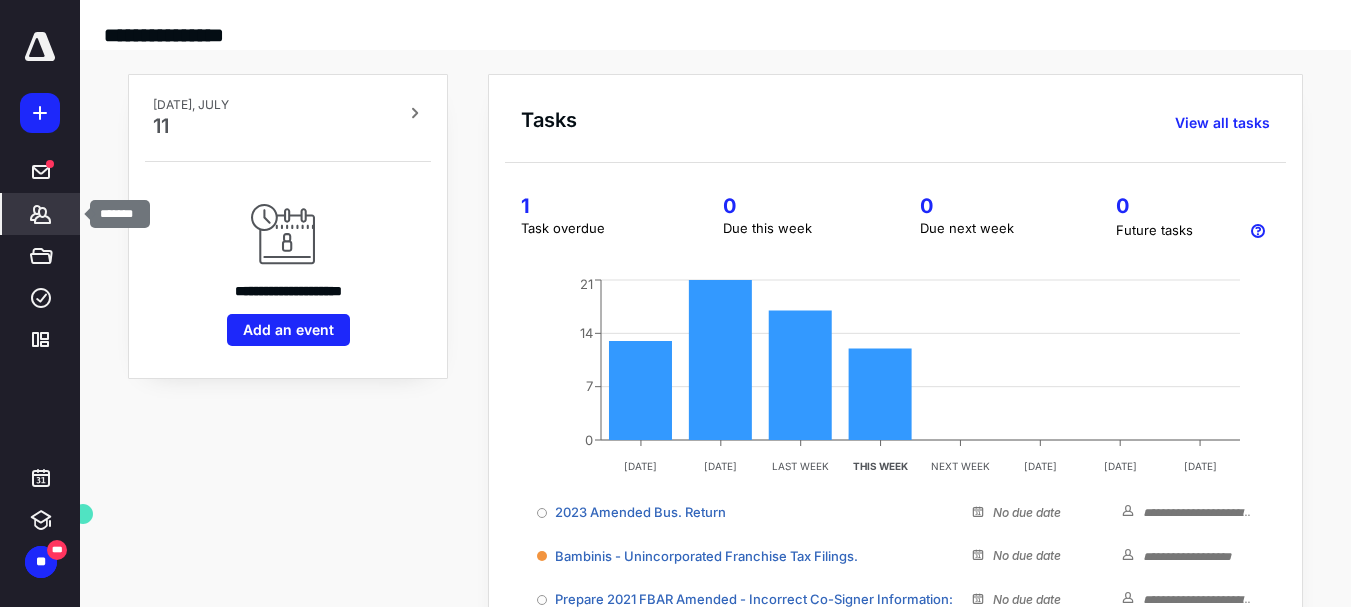 click 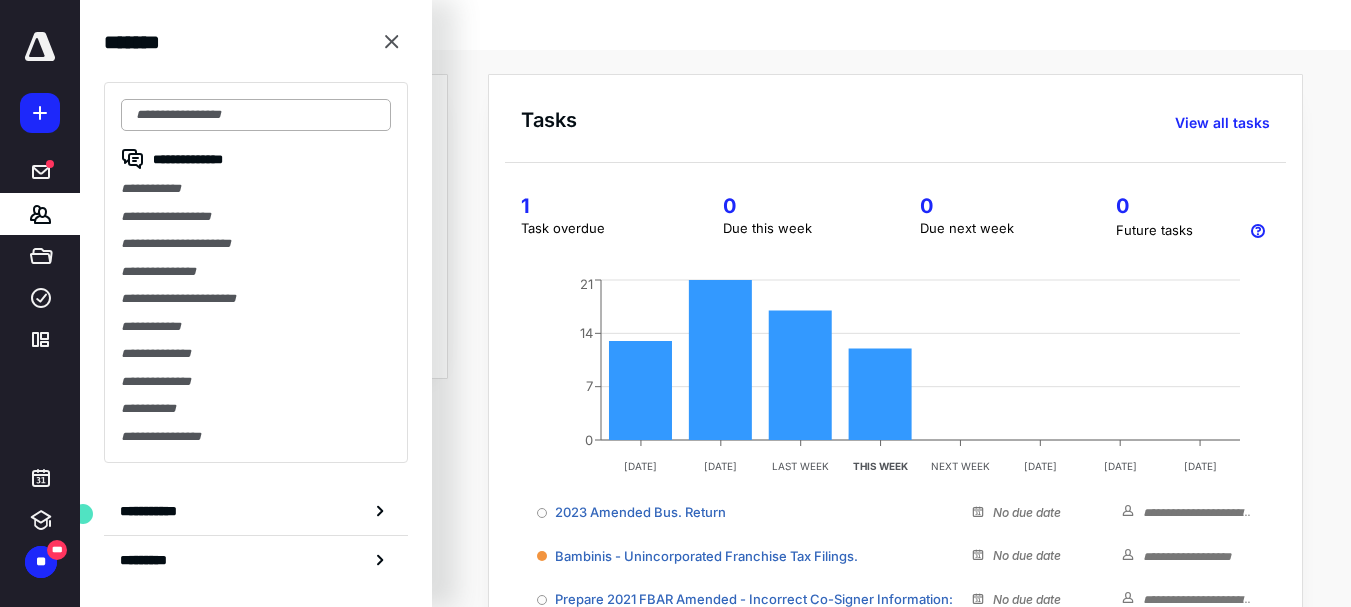 click at bounding box center (256, 115) 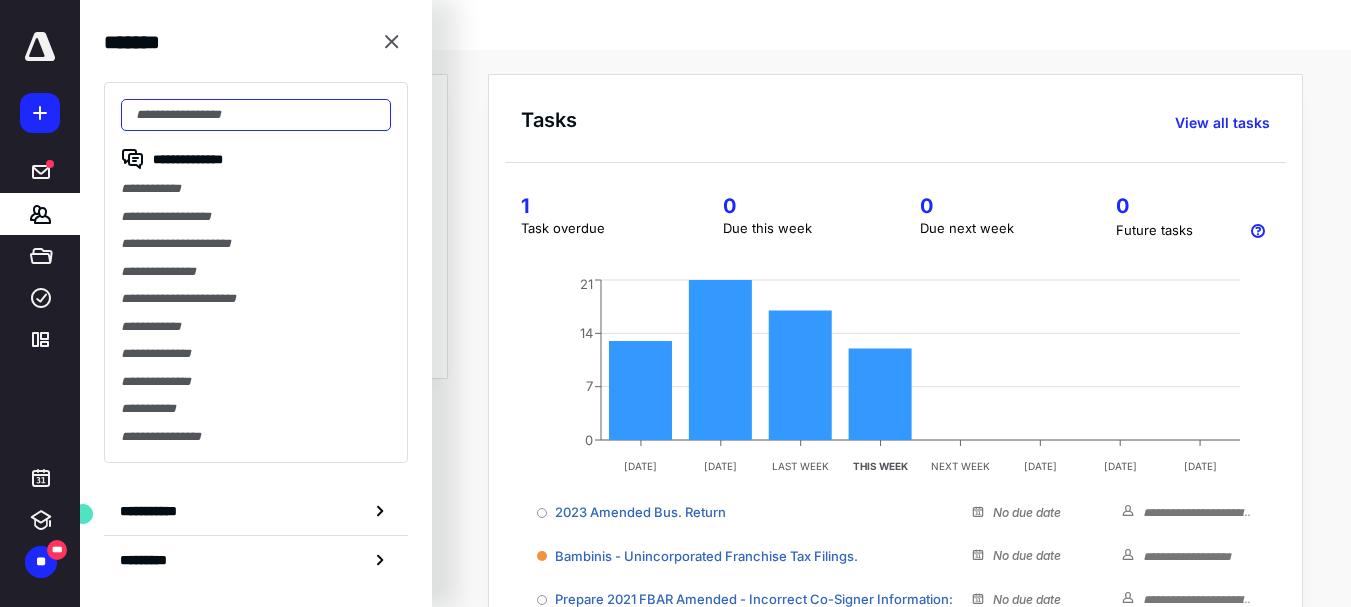 click at bounding box center [256, 115] 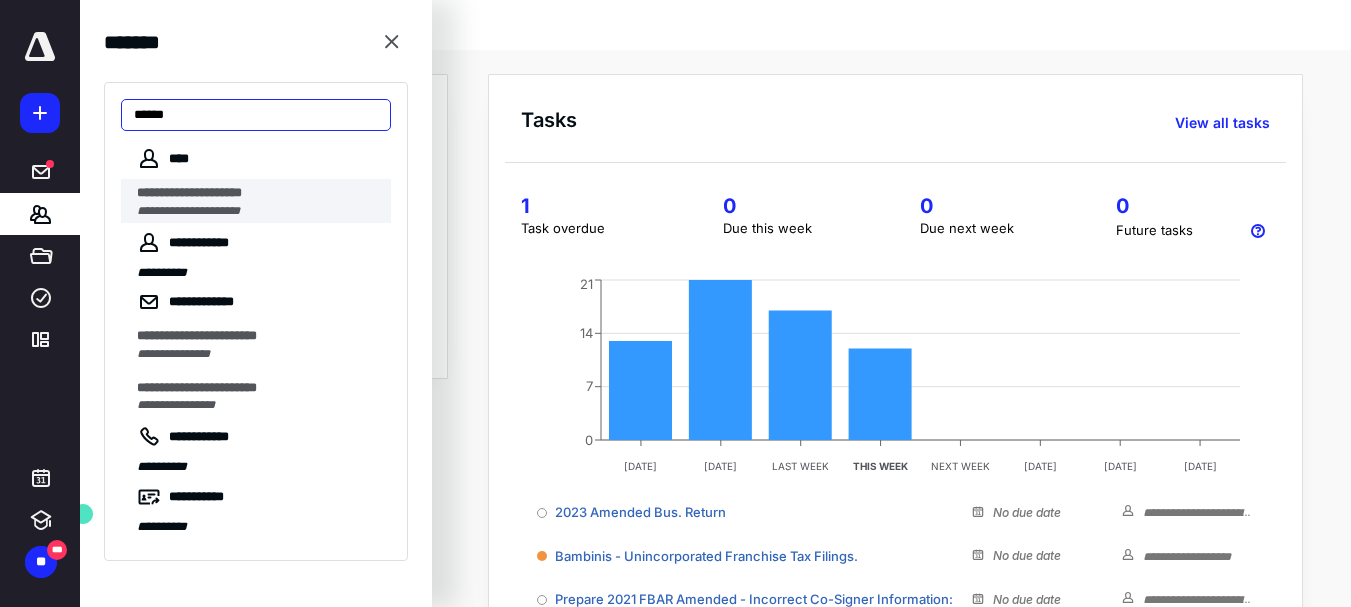 type on "*****" 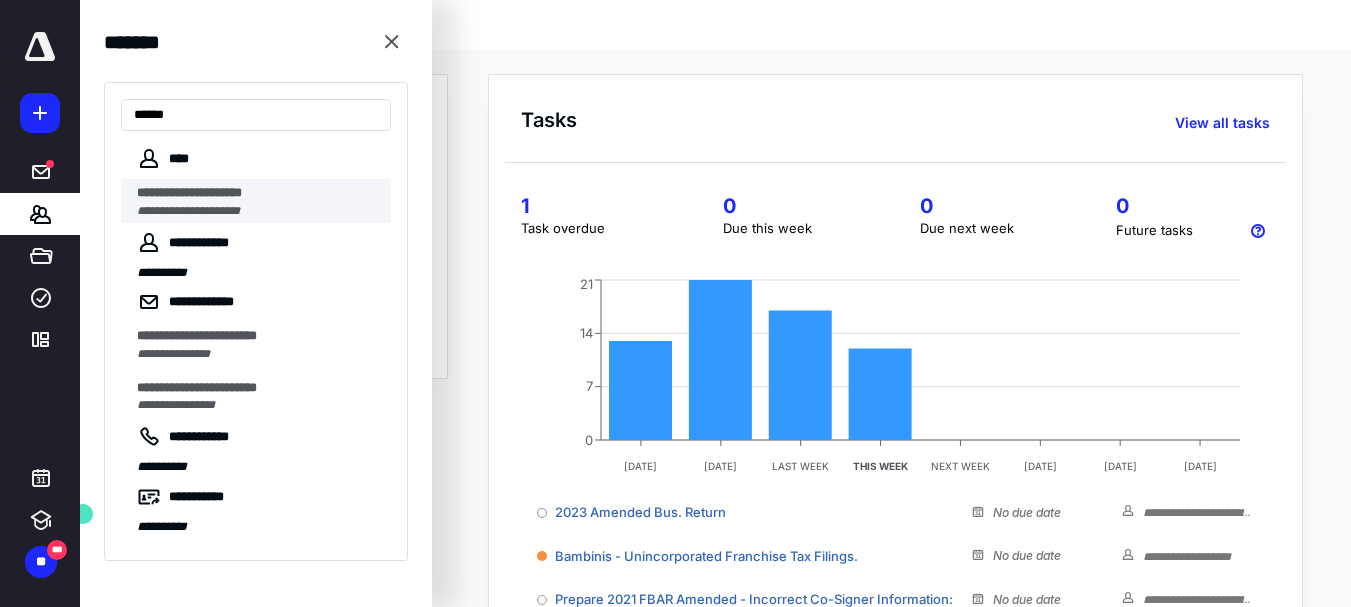 click on "**********" at bounding box center [258, 193] 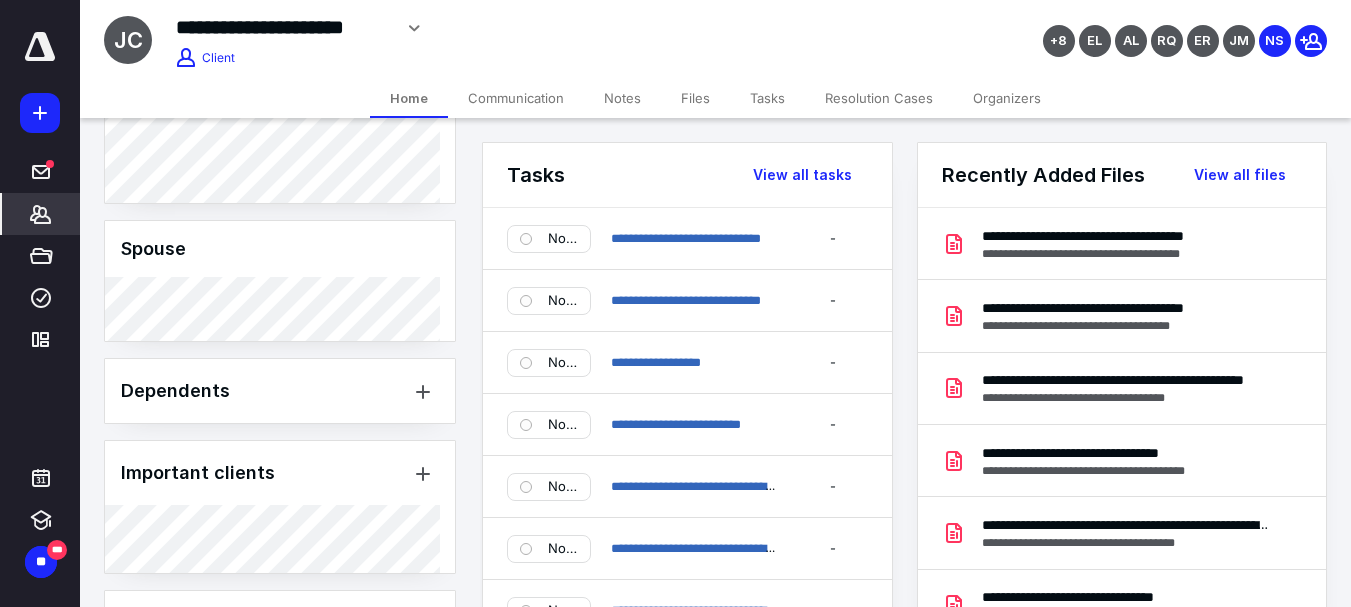 scroll, scrollTop: 1264, scrollLeft: 0, axis: vertical 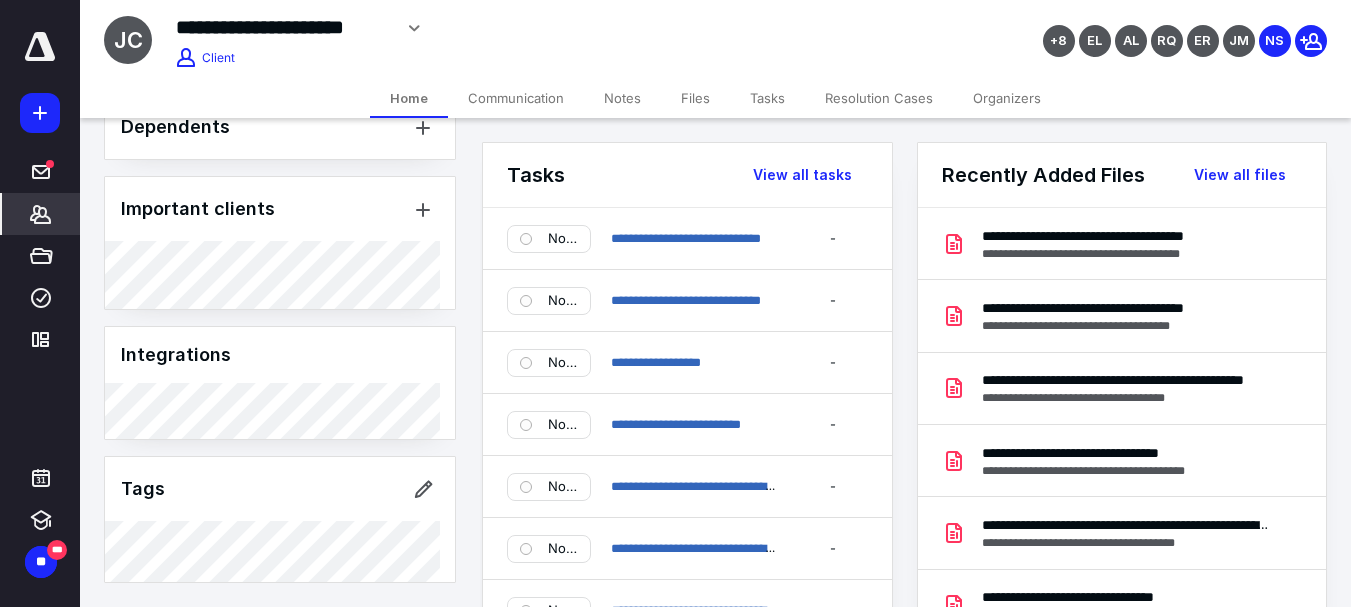 click on "Files" at bounding box center [695, 98] 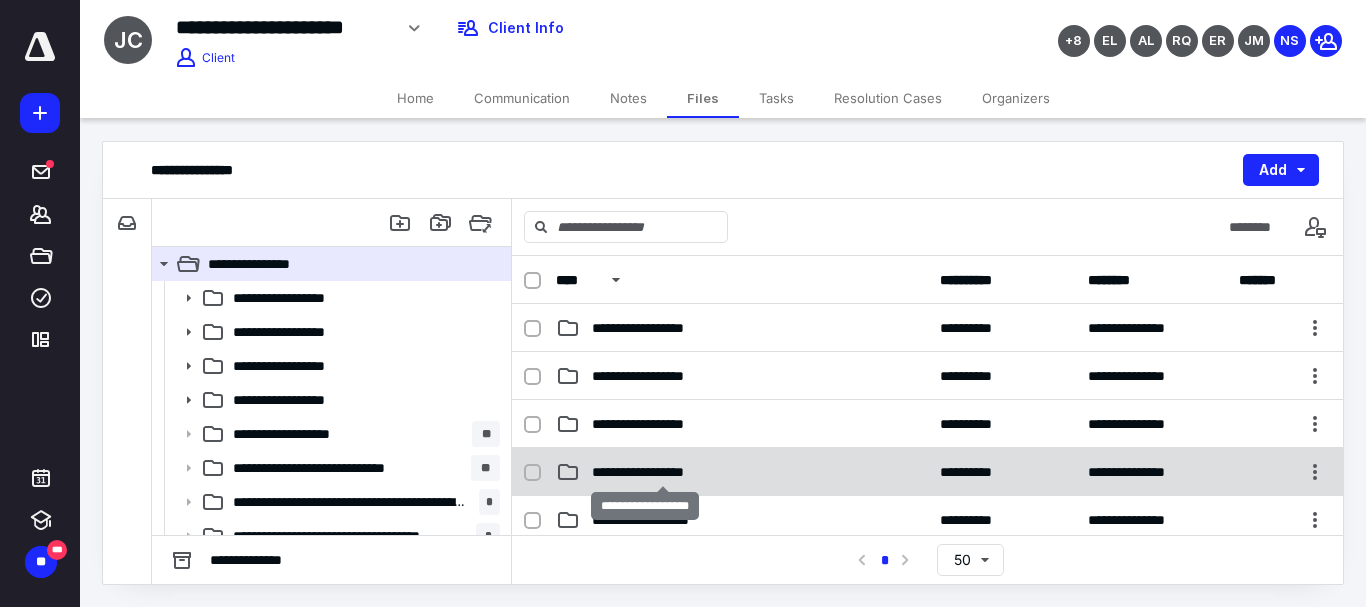 click on "**********" at bounding box center (662, 472) 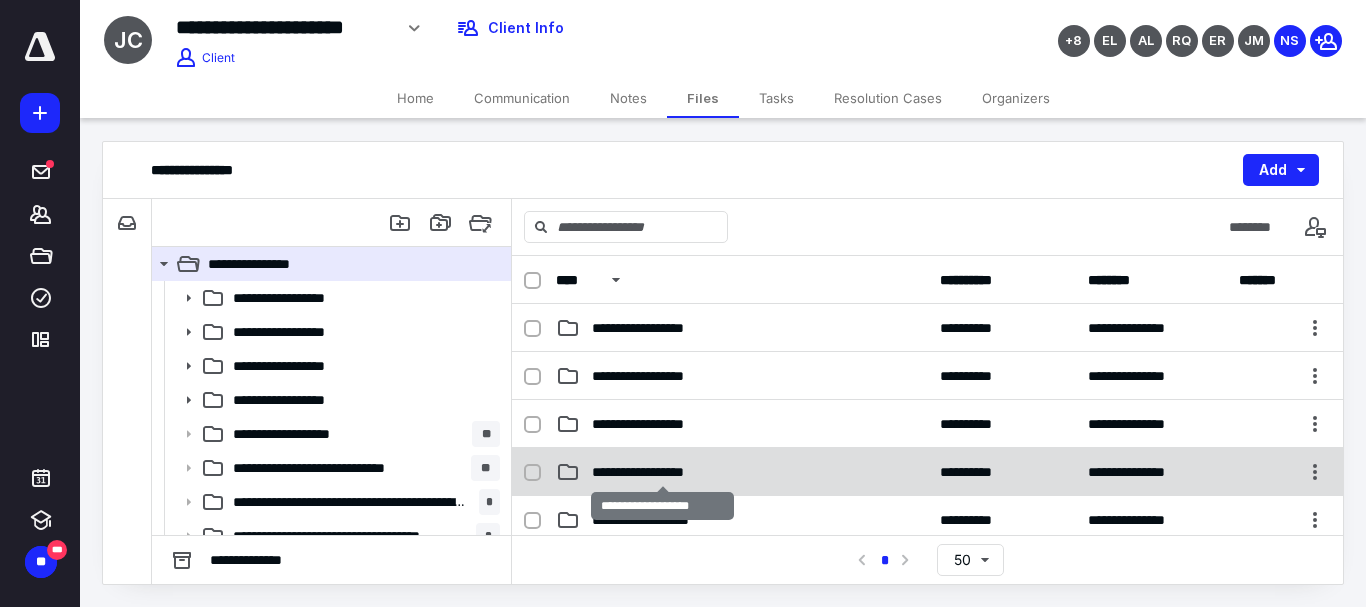 click on "**********" at bounding box center [662, 472] 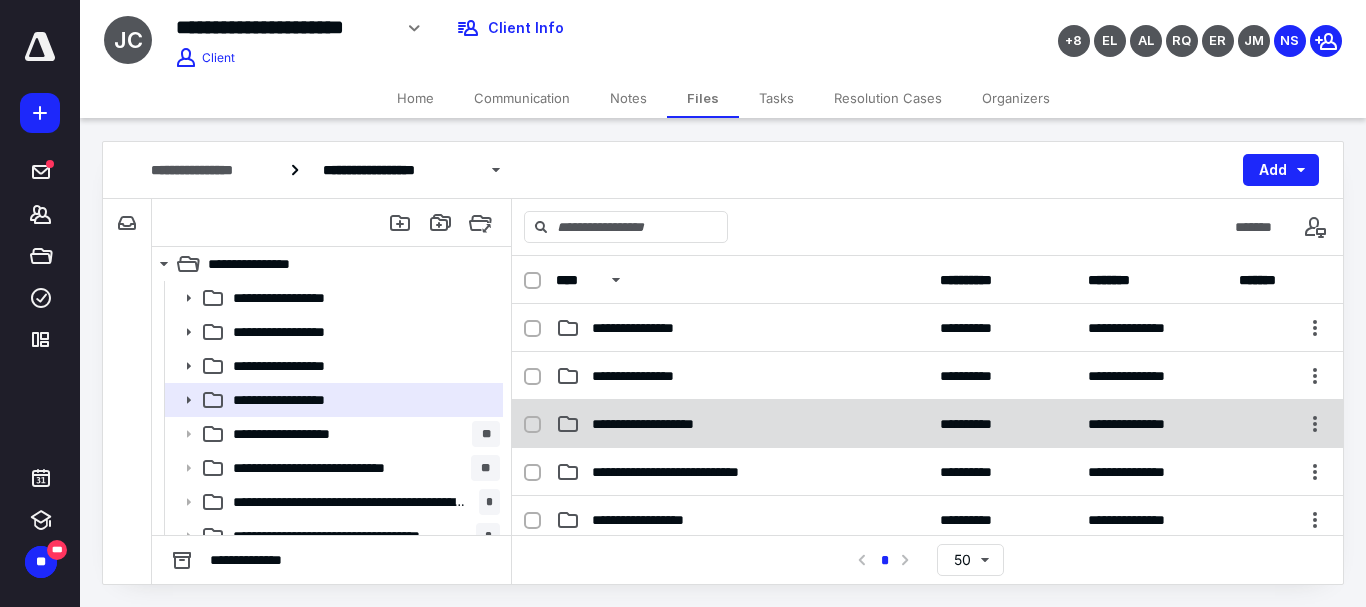 click on "**********" at bounding box center [660, 424] 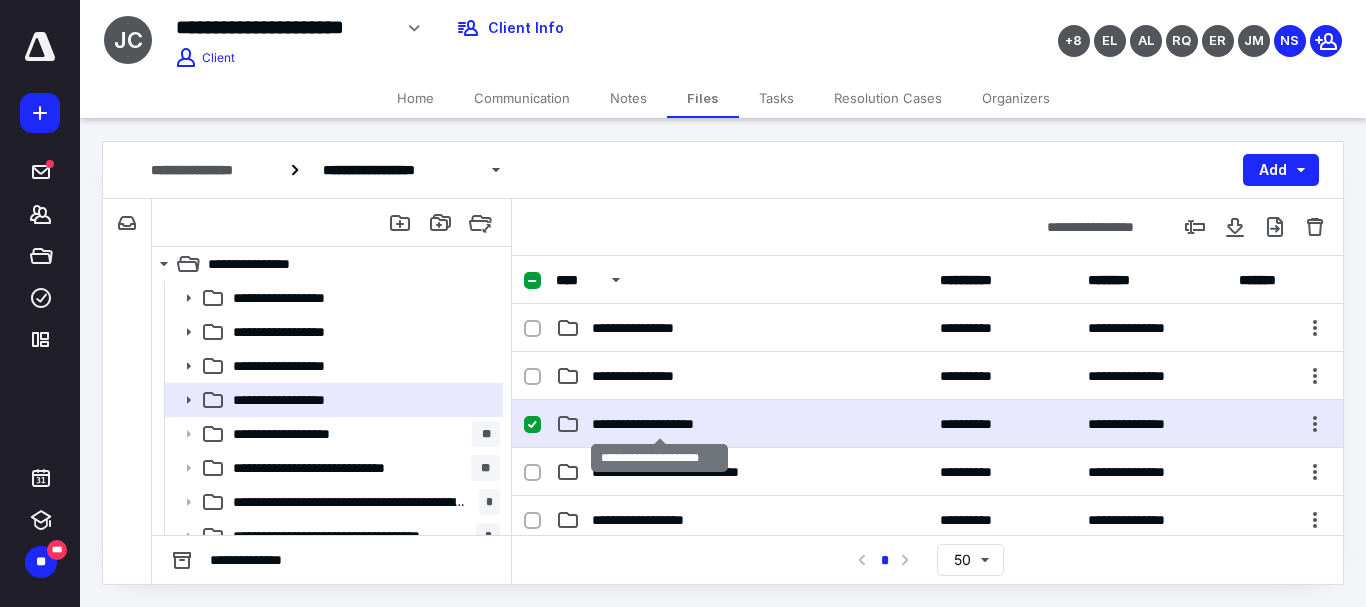 click on "**********" at bounding box center [660, 424] 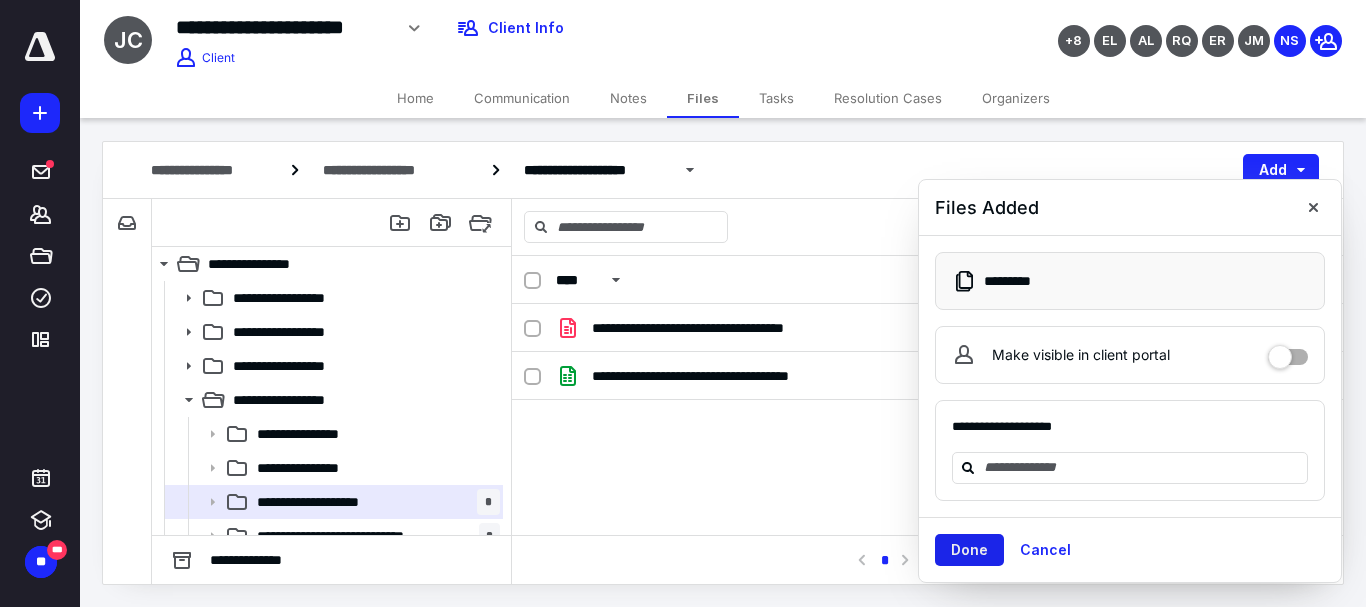 click on "Done" at bounding box center [969, 550] 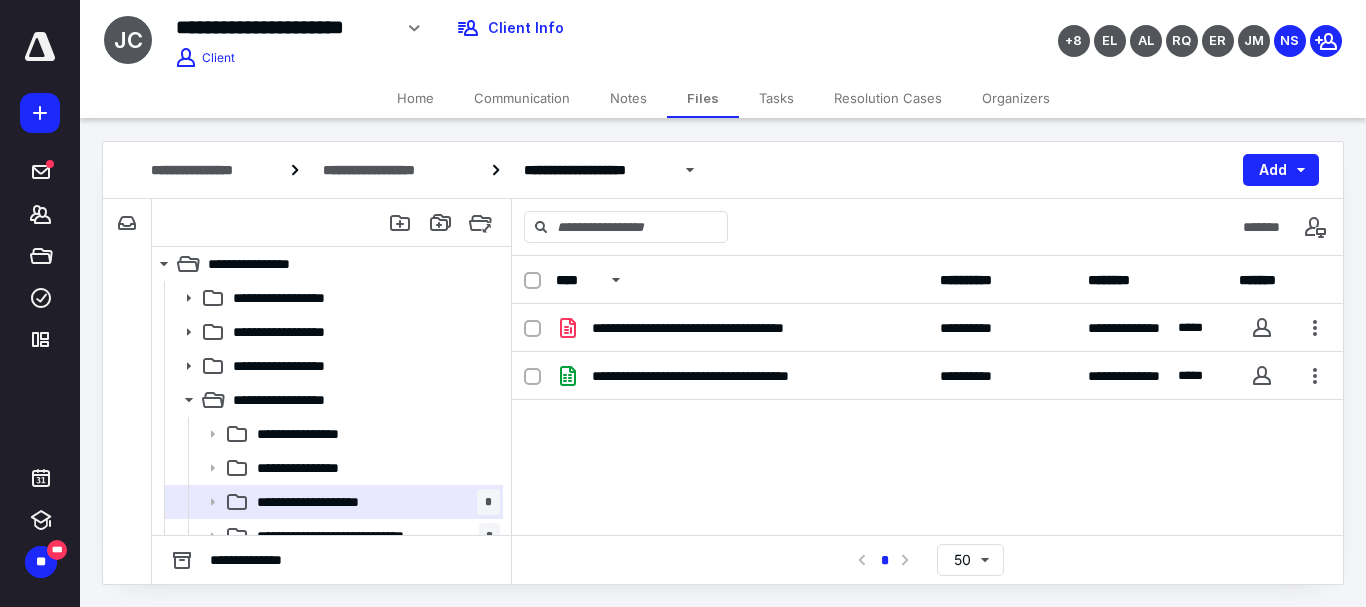click on "Tasks" at bounding box center (776, 98) 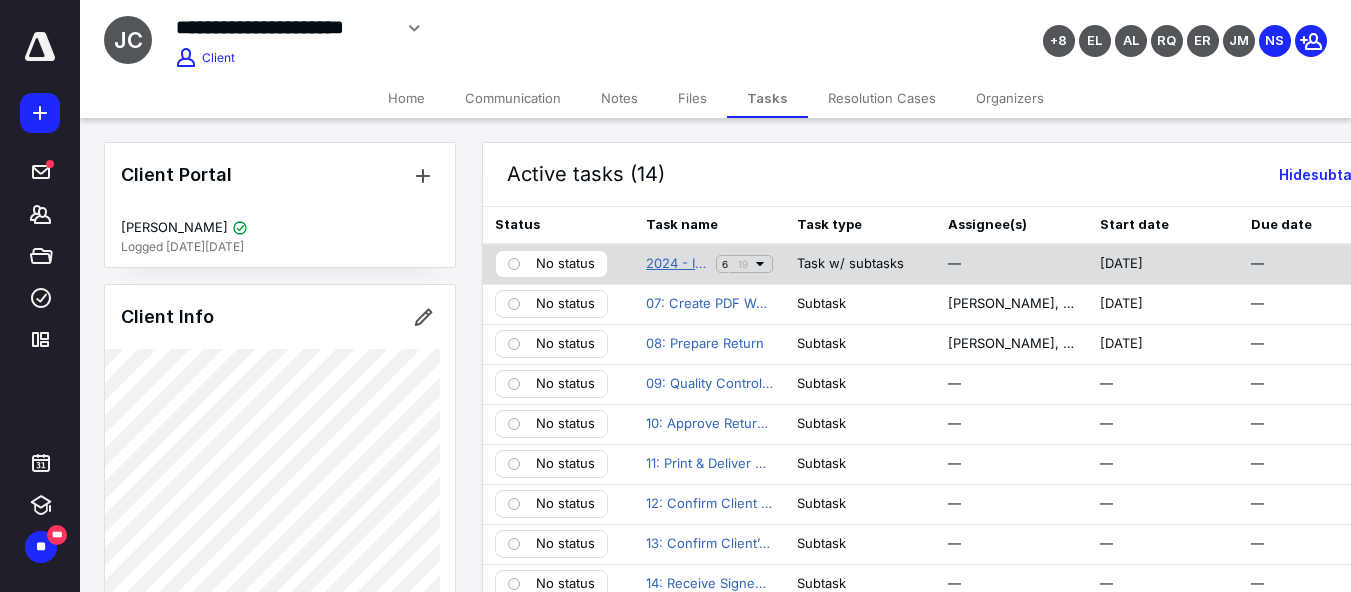 click on "2024 - Individual Tax Workflow" at bounding box center (677, 264) 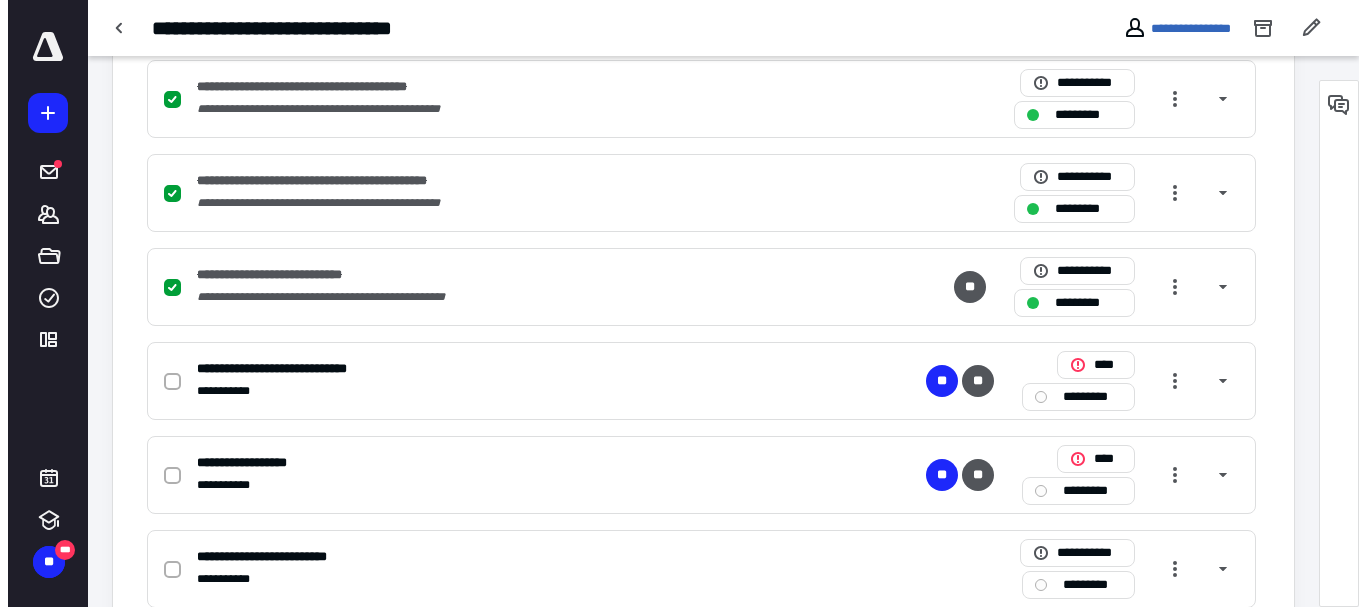 scroll, scrollTop: 1100, scrollLeft: 0, axis: vertical 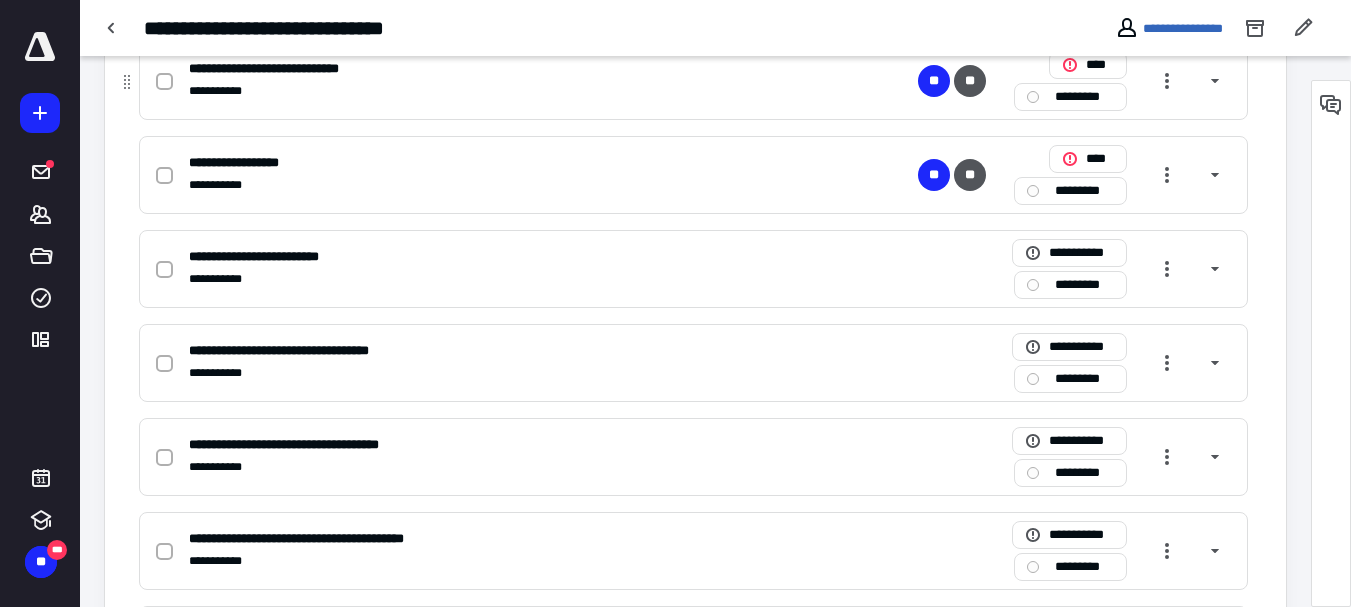 drag, startPoint x: 164, startPoint y: 79, endPoint x: 179, endPoint y: 118, distance: 41.785164 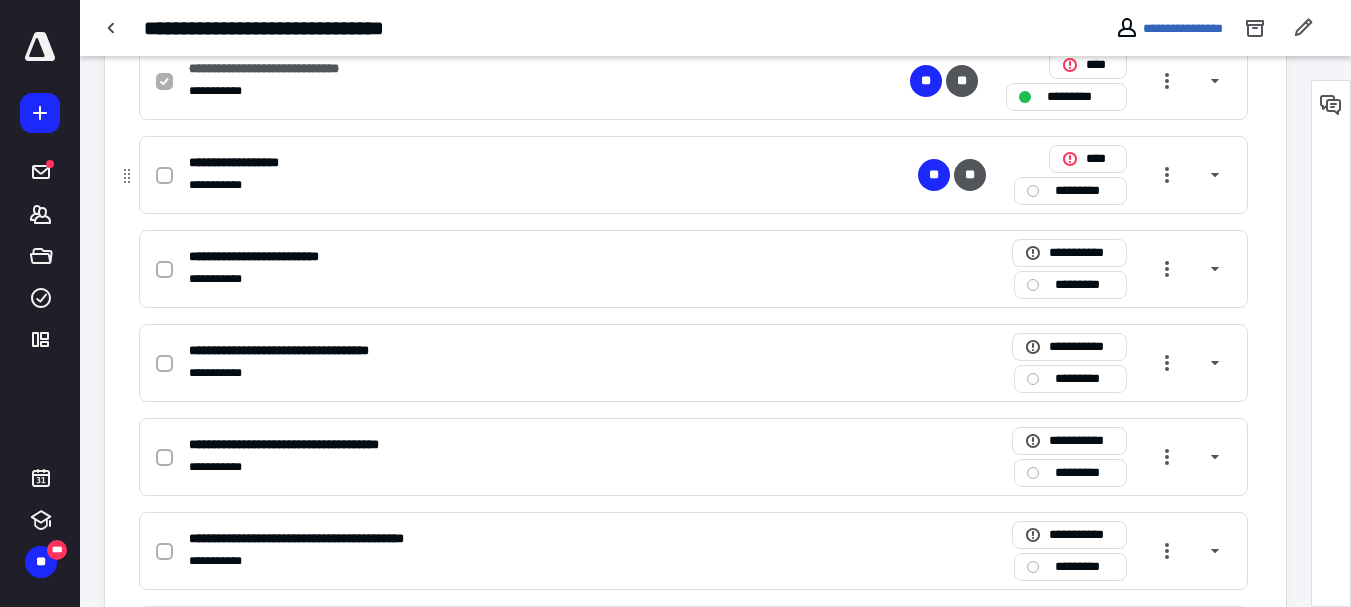 click 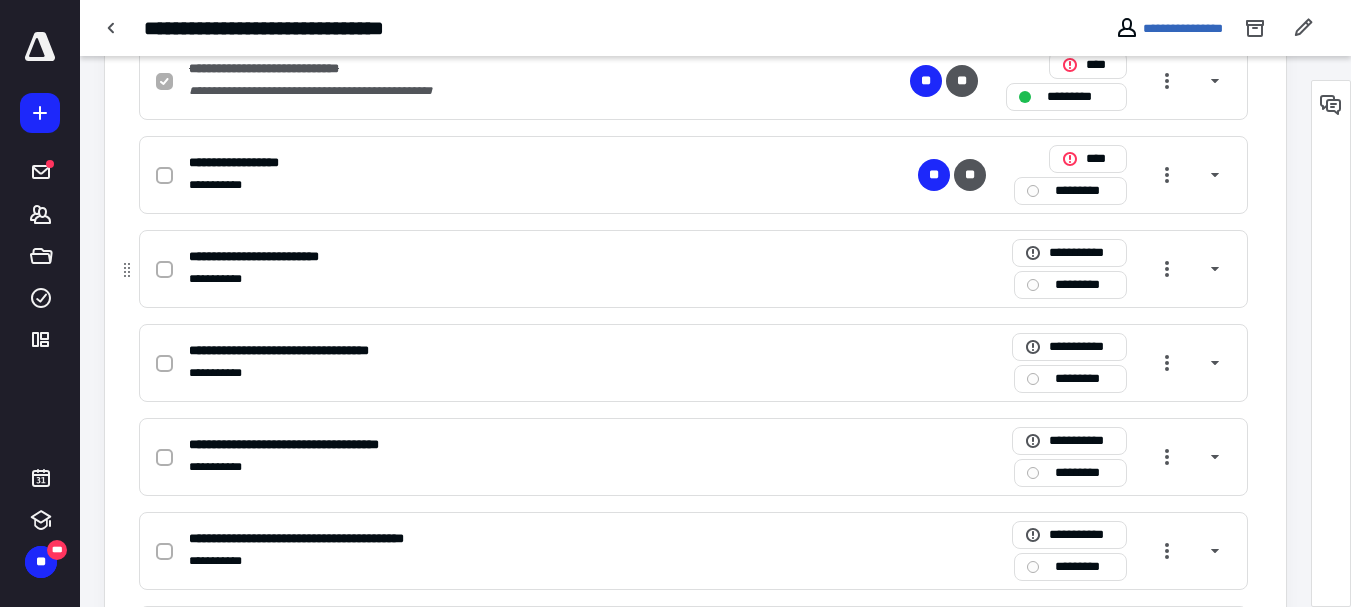 checkbox on "true" 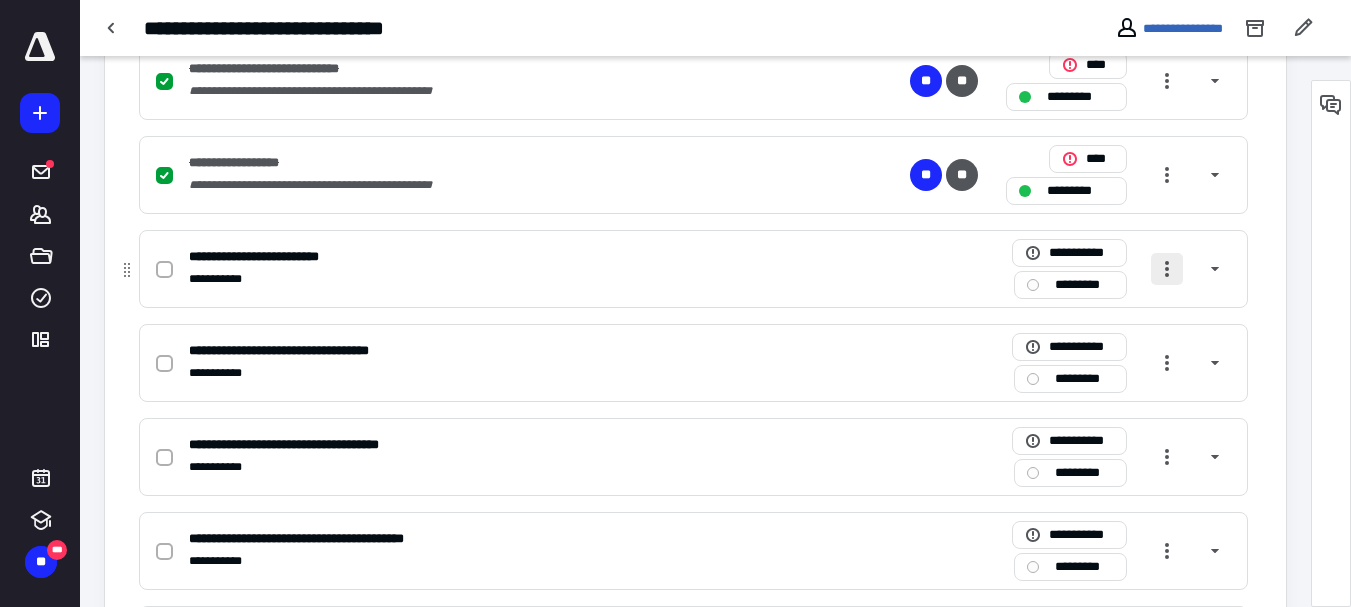 click at bounding box center [1167, 269] 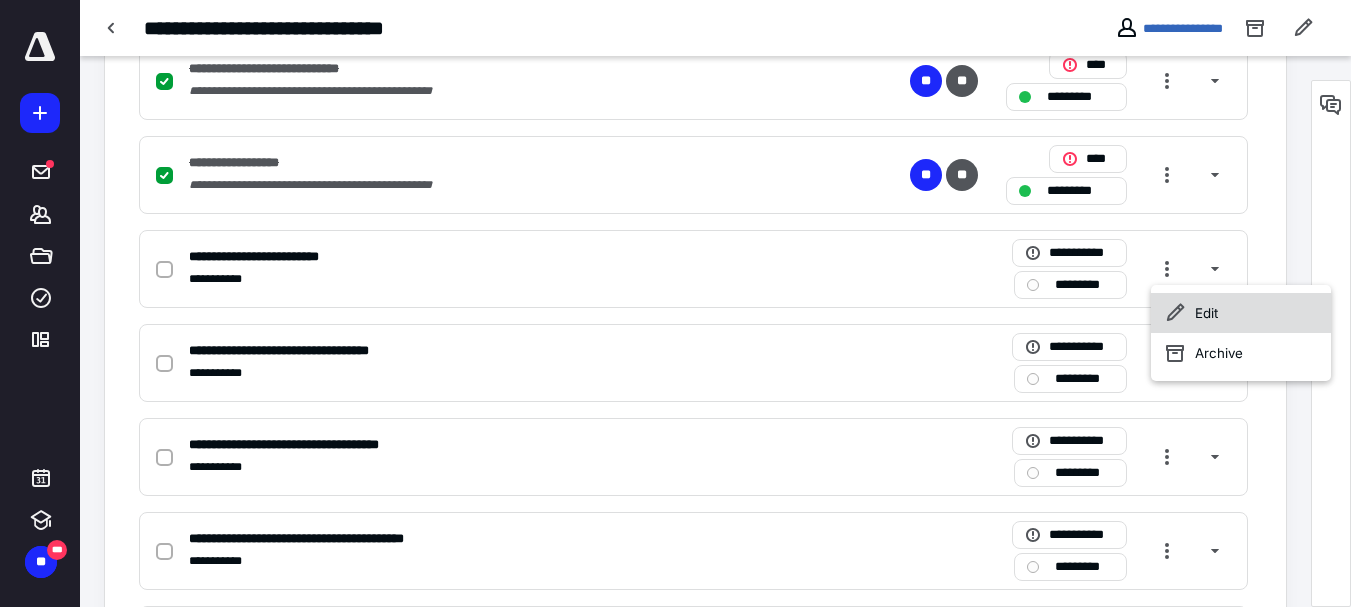 click on "Edit" at bounding box center [1241, 313] 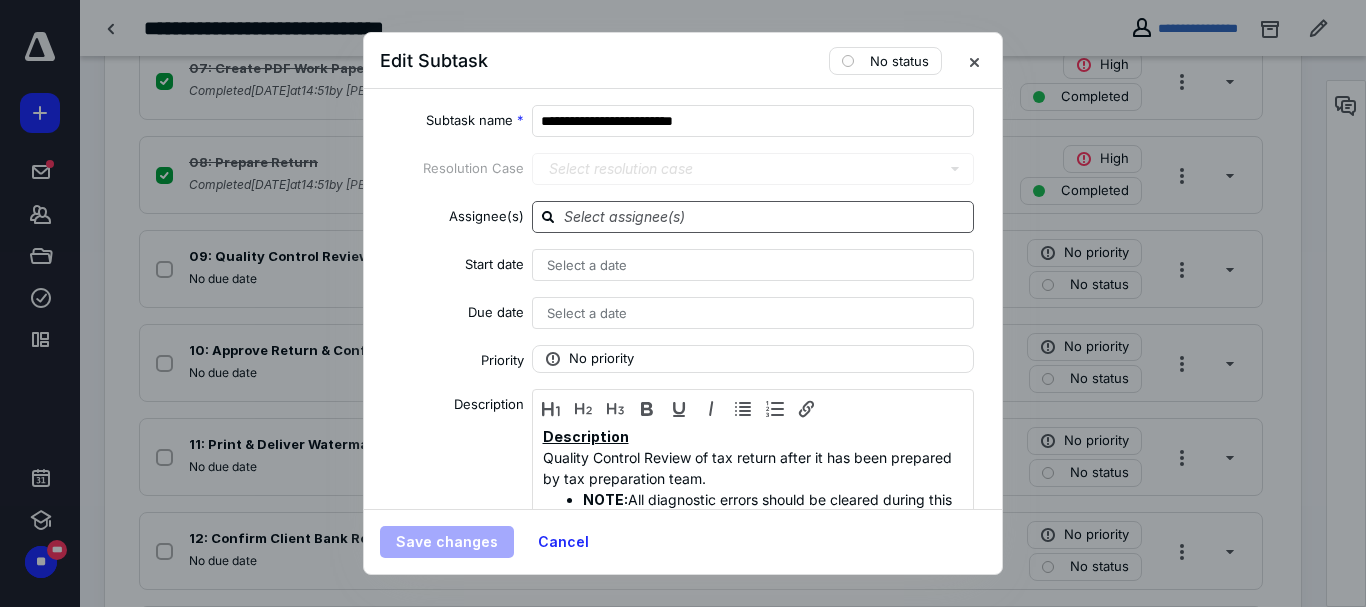 click at bounding box center (765, 216) 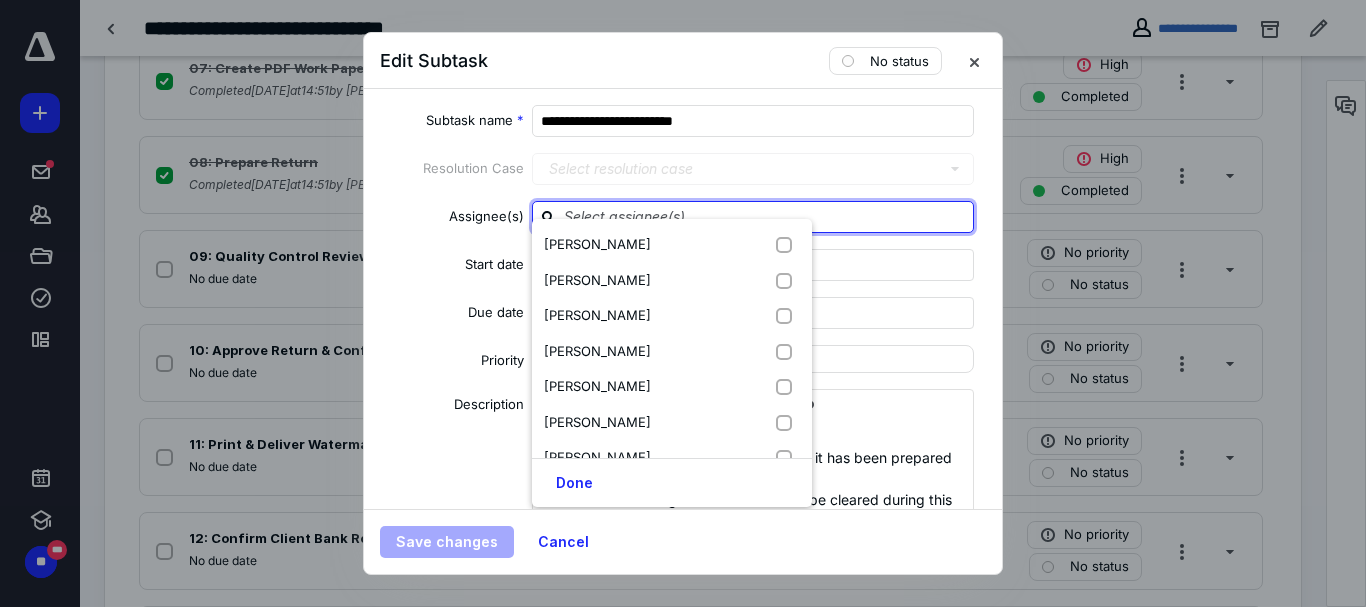 click at bounding box center (765, 216) 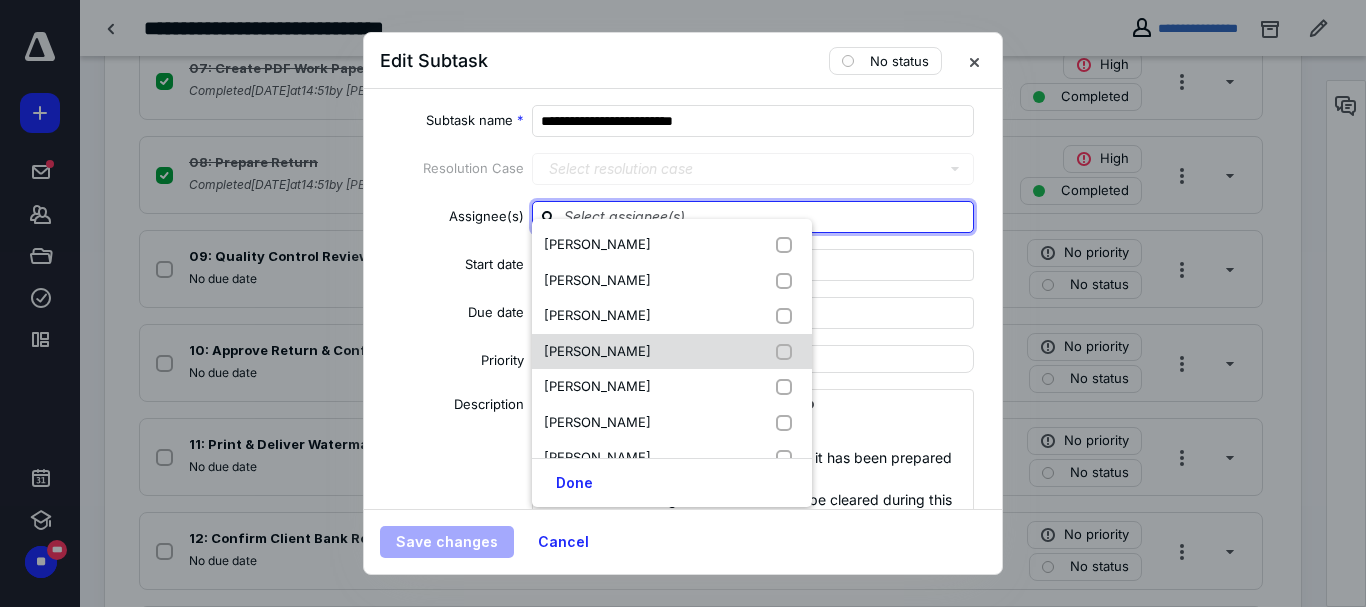 click at bounding box center (788, 352) 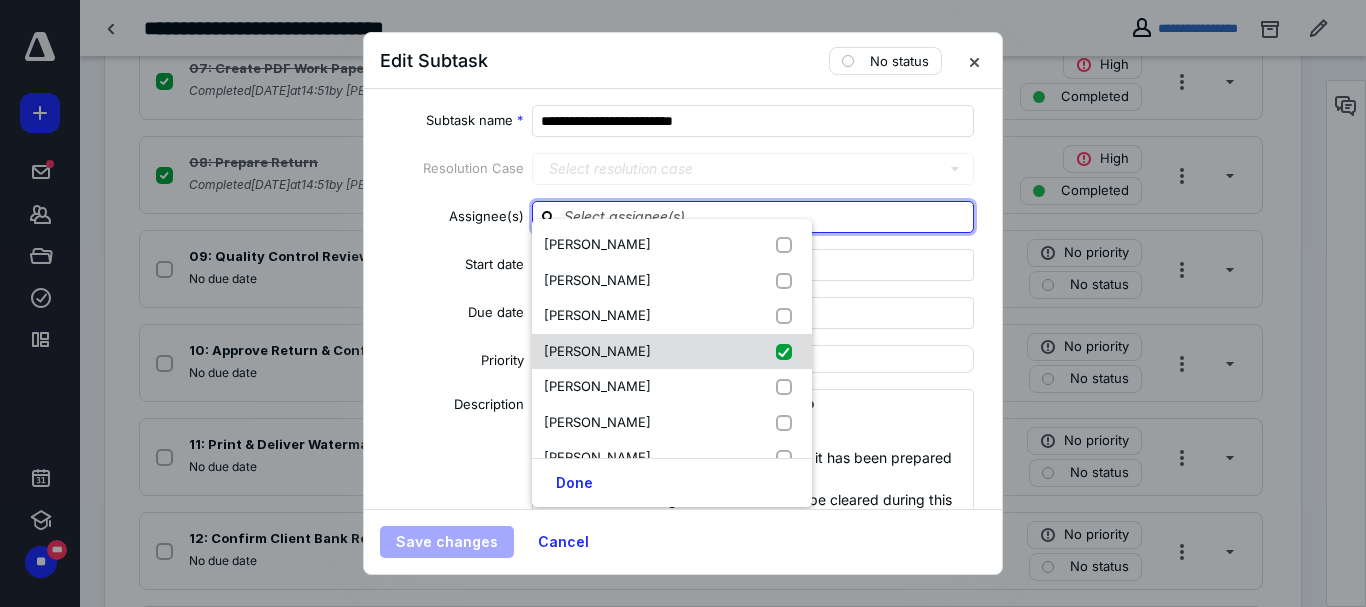 checkbox on "true" 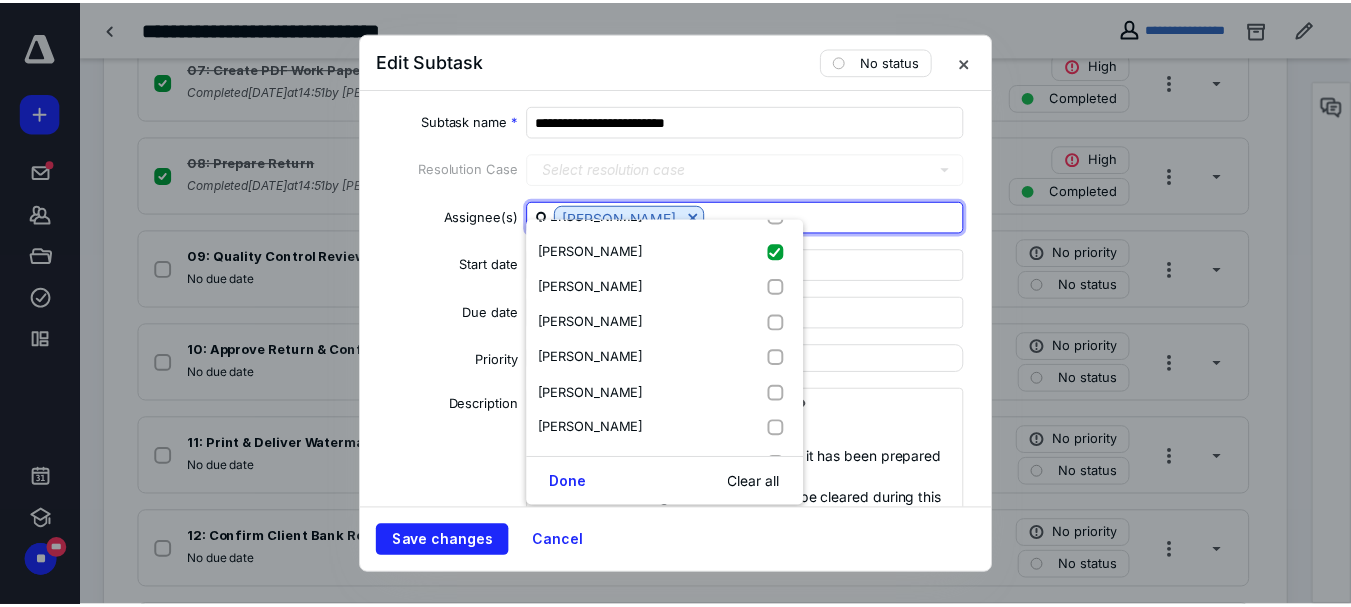 scroll, scrollTop: 200, scrollLeft: 0, axis: vertical 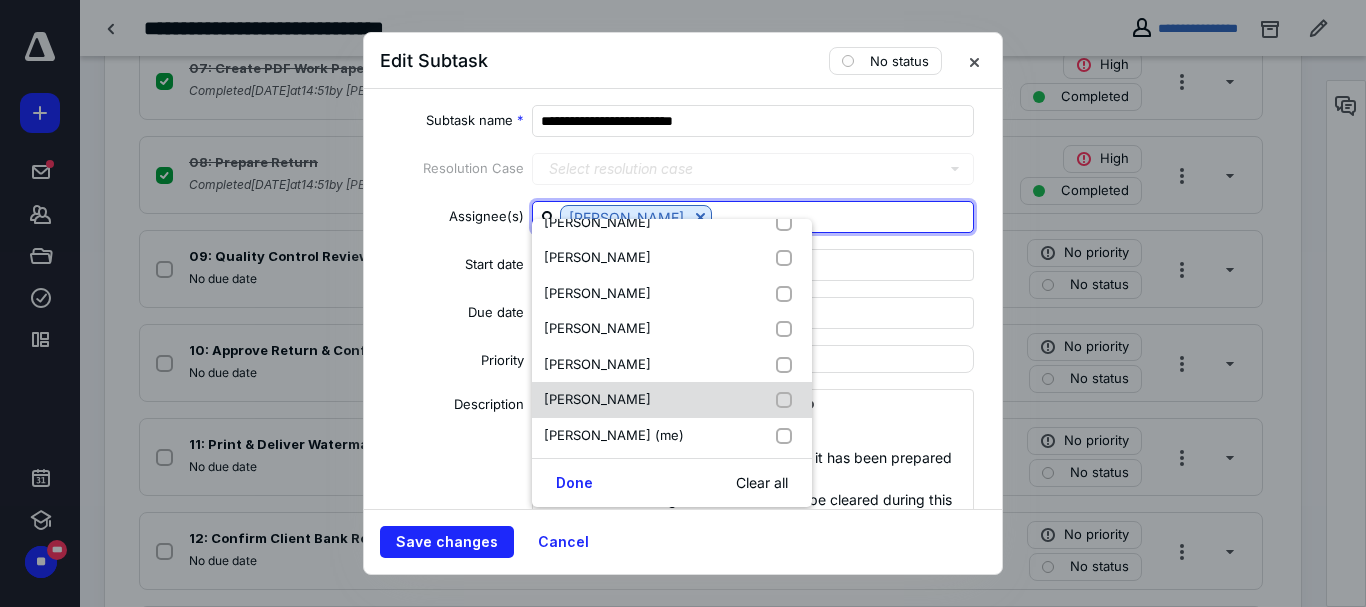 click at bounding box center [788, 400] 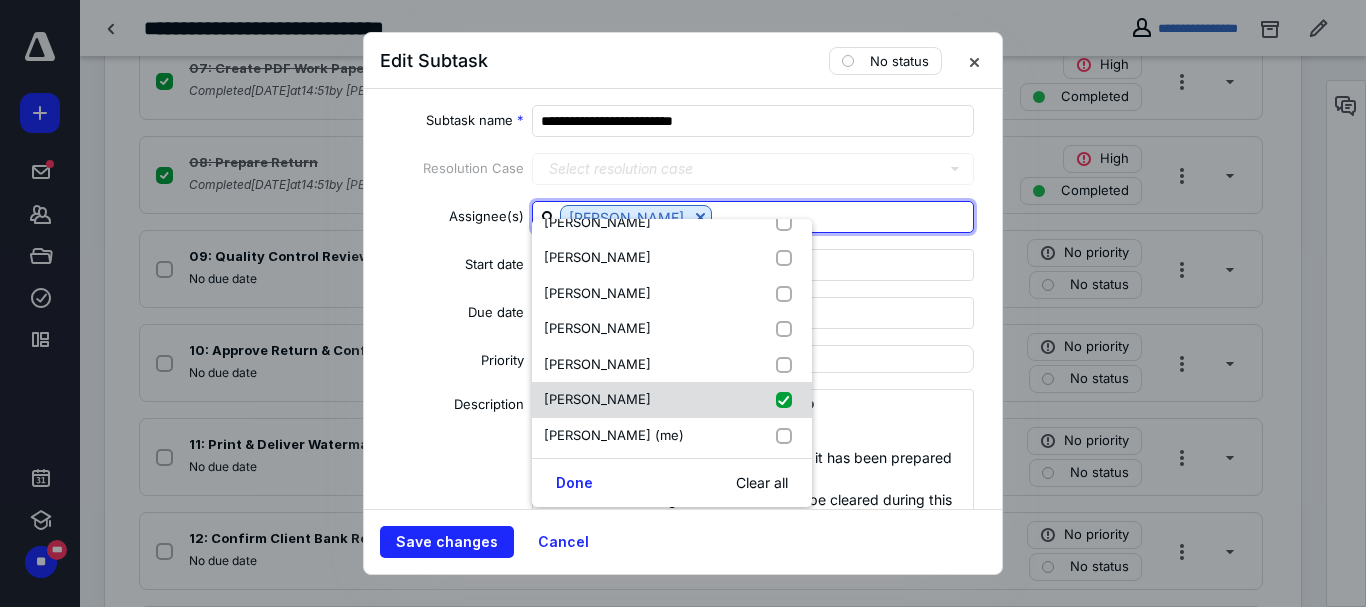 checkbox on "true" 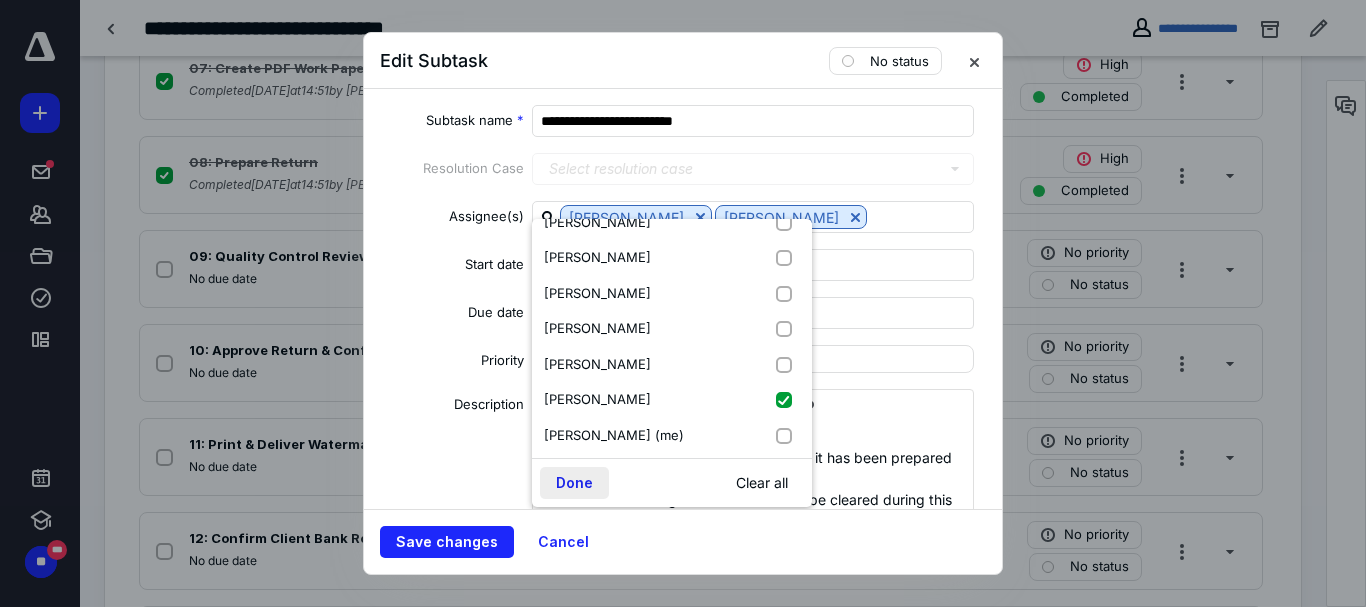 click on "Done" at bounding box center (574, 483) 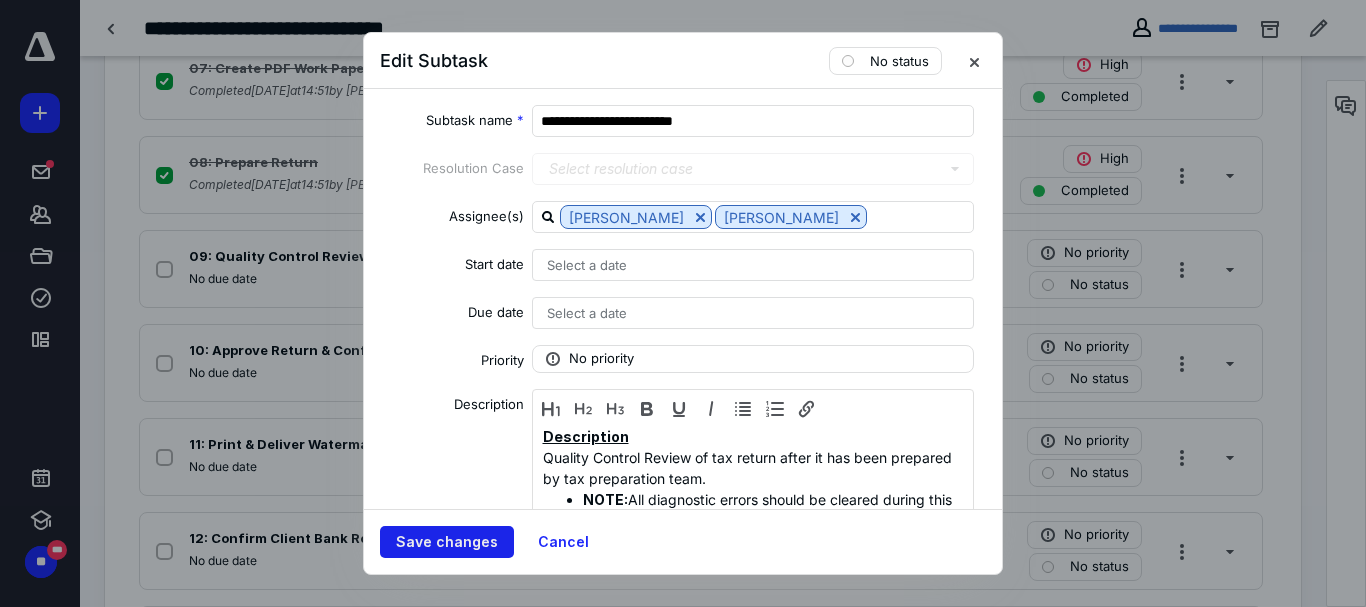 click on "Save changes" at bounding box center [447, 542] 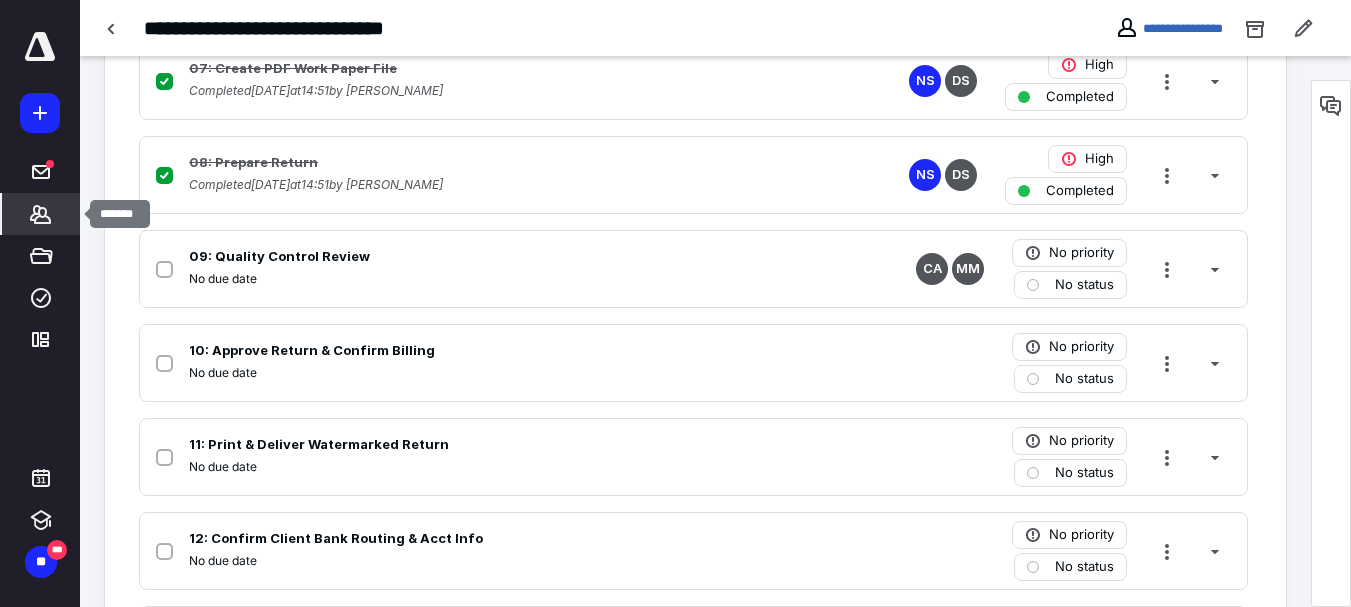 drag, startPoint x: 60, startPoint y: 214, endPoint x: 106, endPoint y: 204, distance: 47.07441 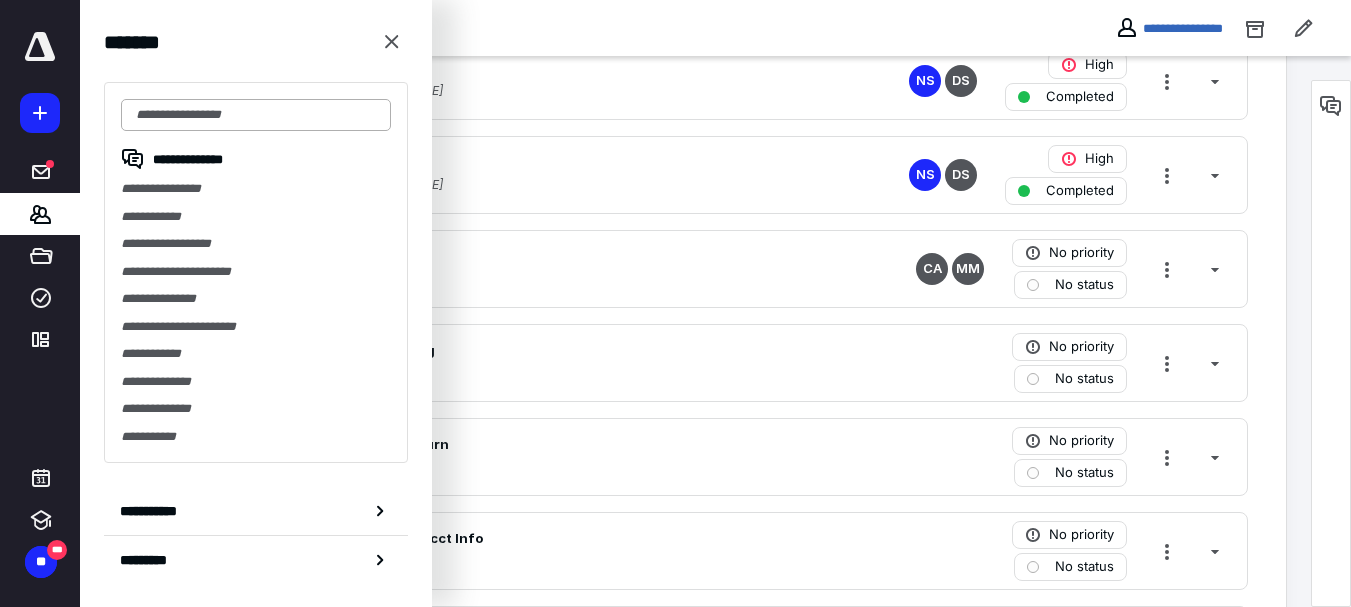 click at bounding box center (256, 115) 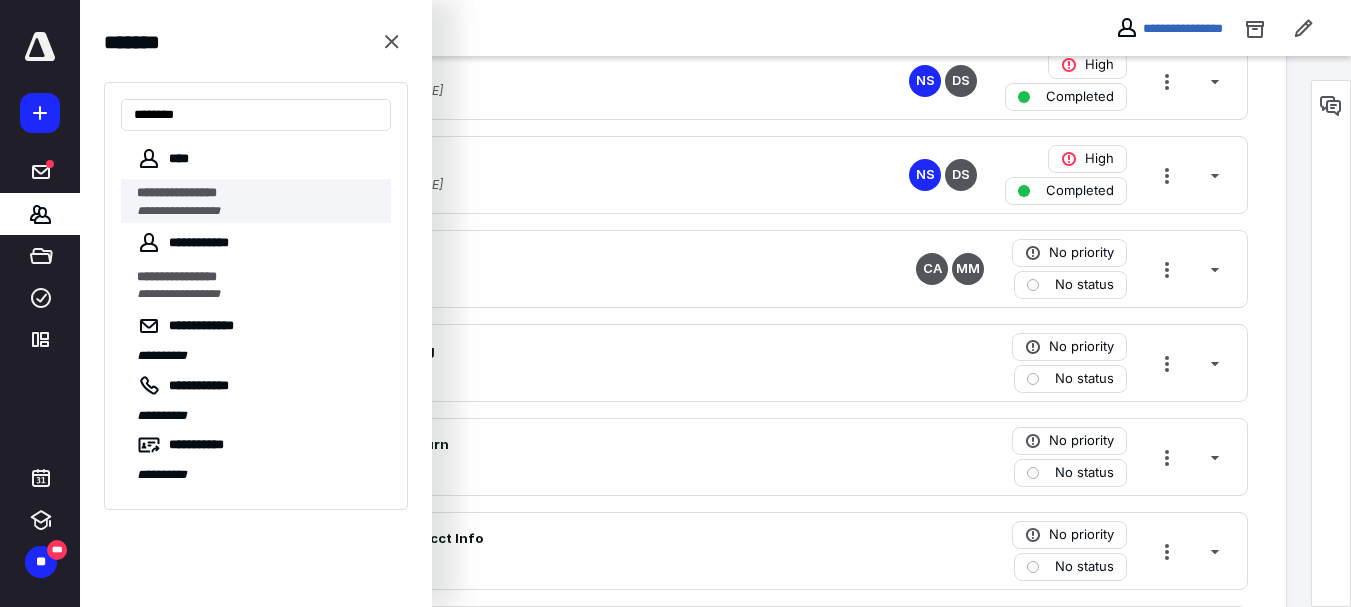 type on "*******" 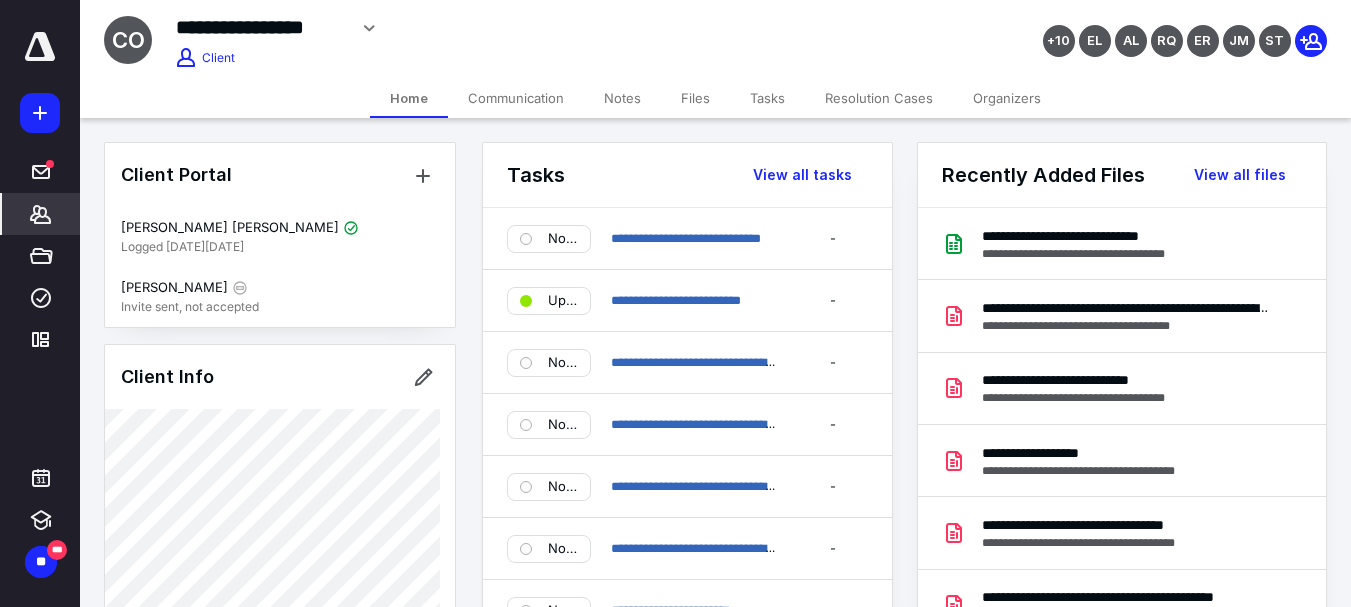 click on "**********" at bounding box center (687, 239) 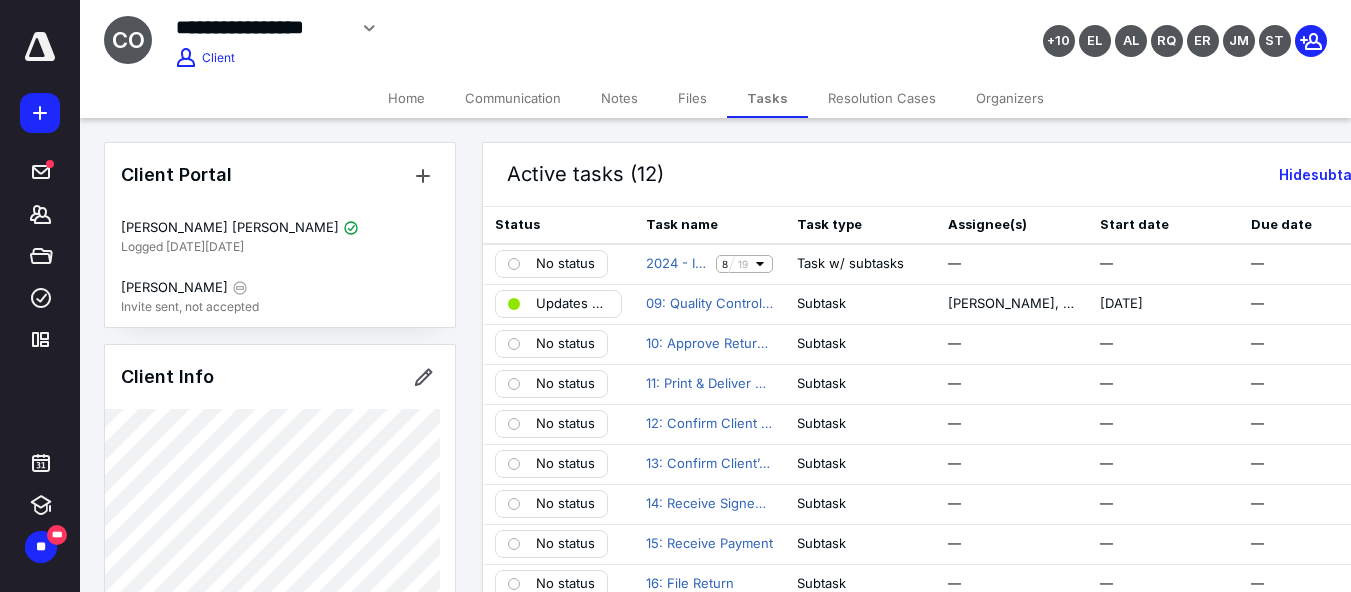 click on "Files" at bounding box center (692, 98) 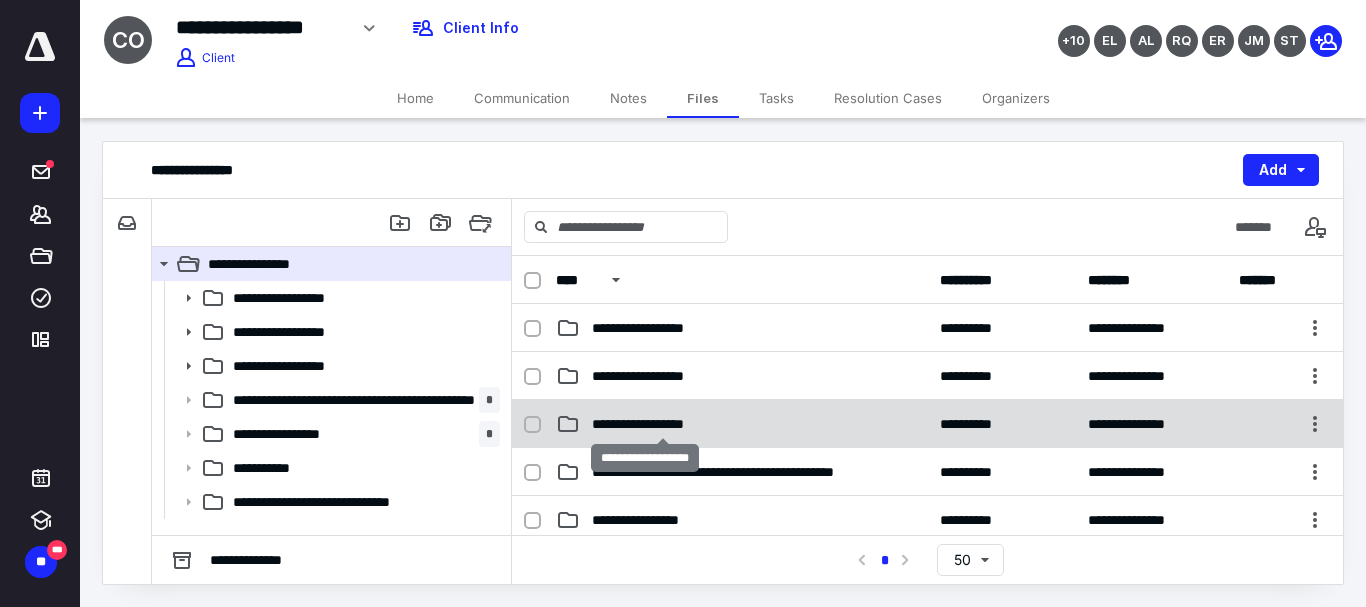 click on "**********" at bounding box center (662, 424) 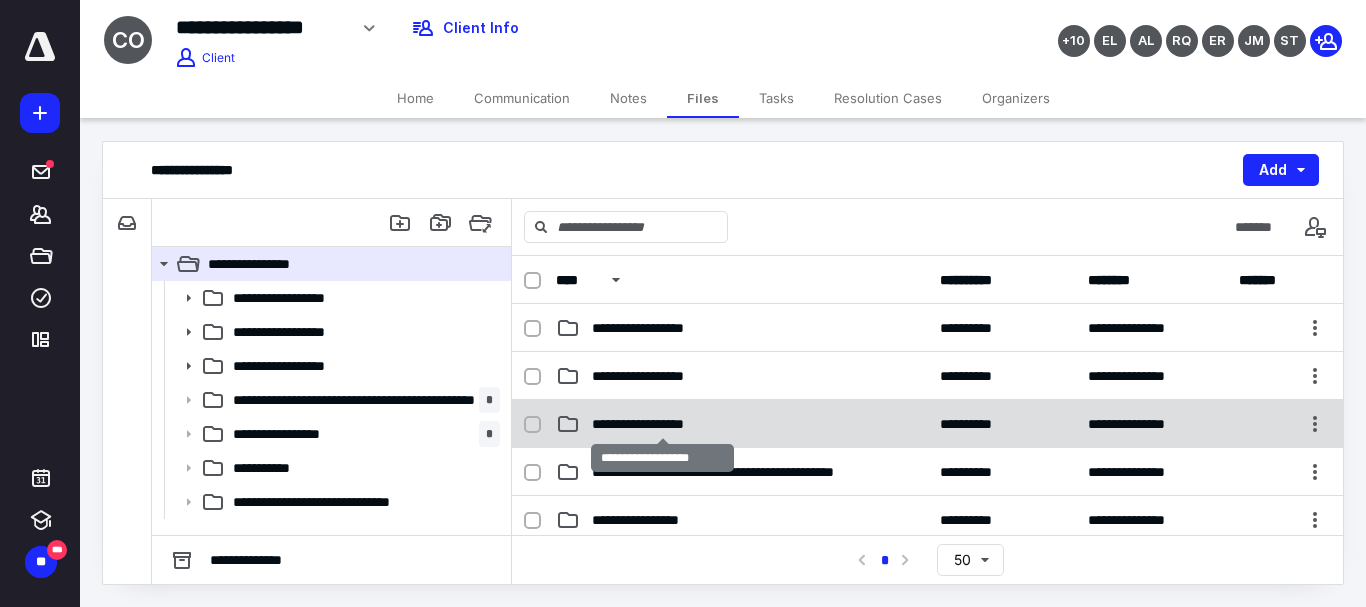 click on "**********" at bounding box center [662, 424] 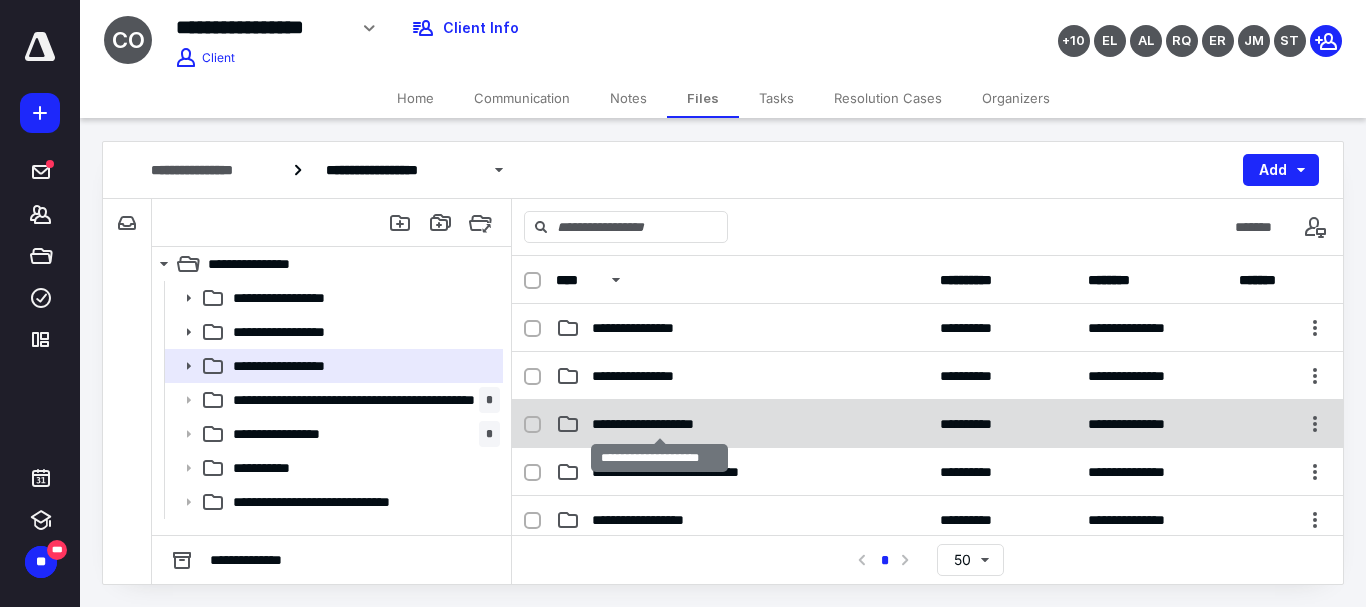 click on "**********" at bounding box center [660, 424] 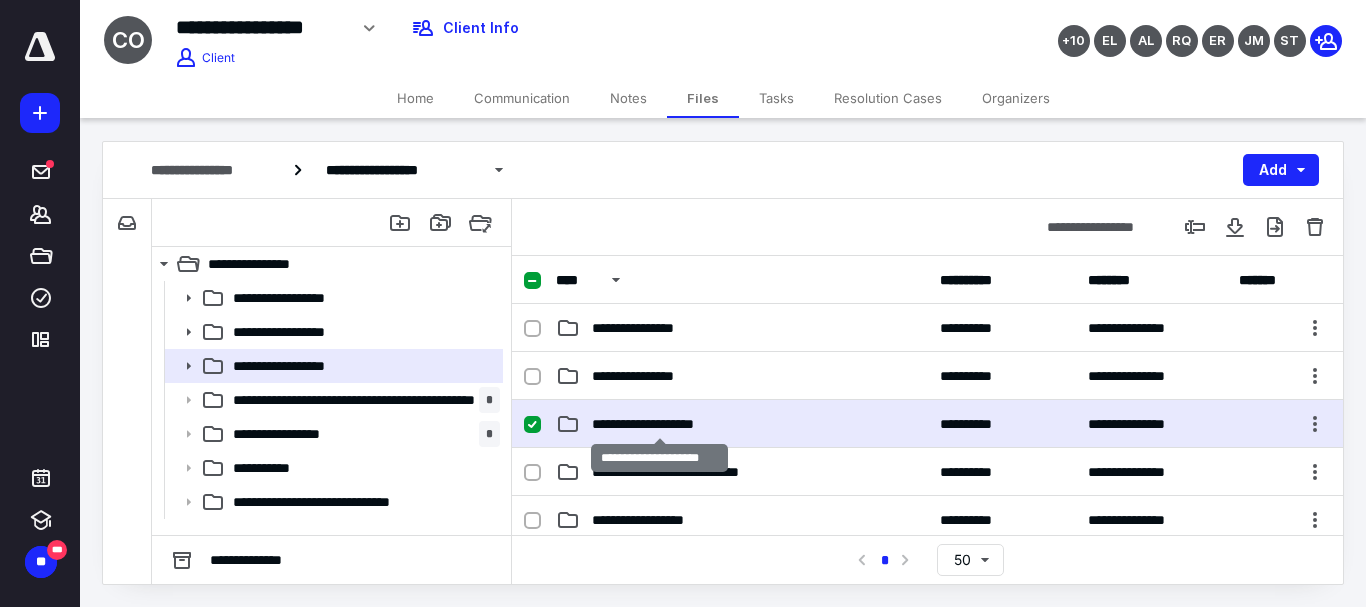 click on "**********" at bounding box center [660, 424] 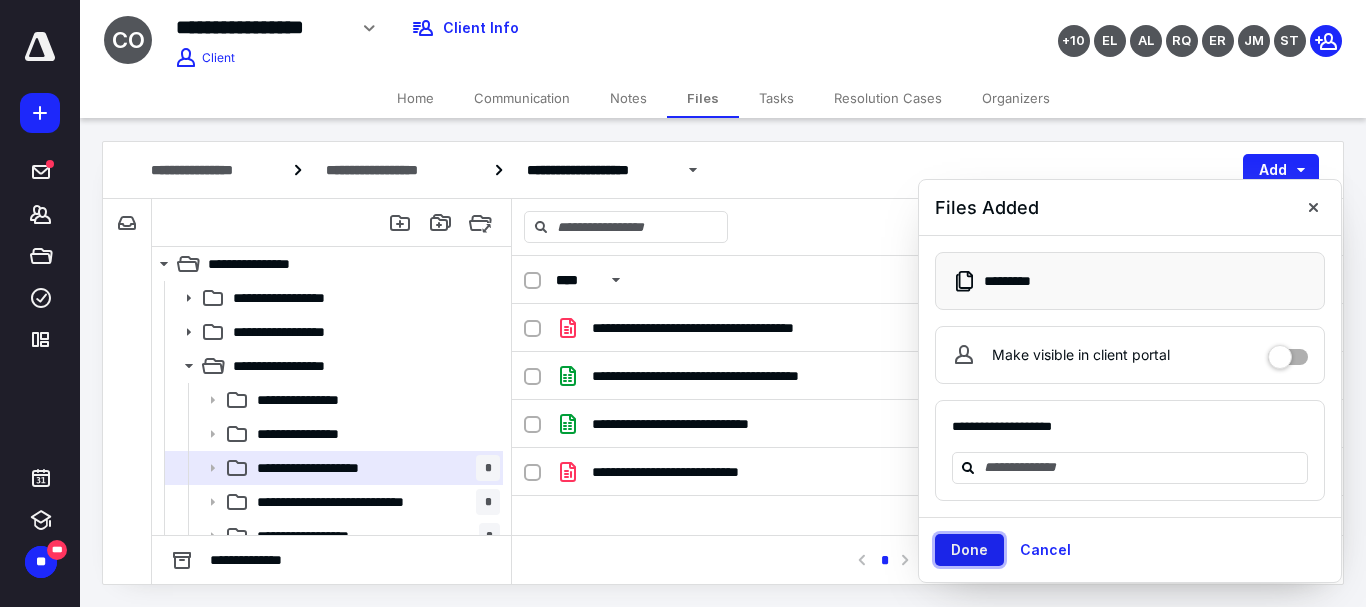 click on "Done" at bounding box center [969, 550] 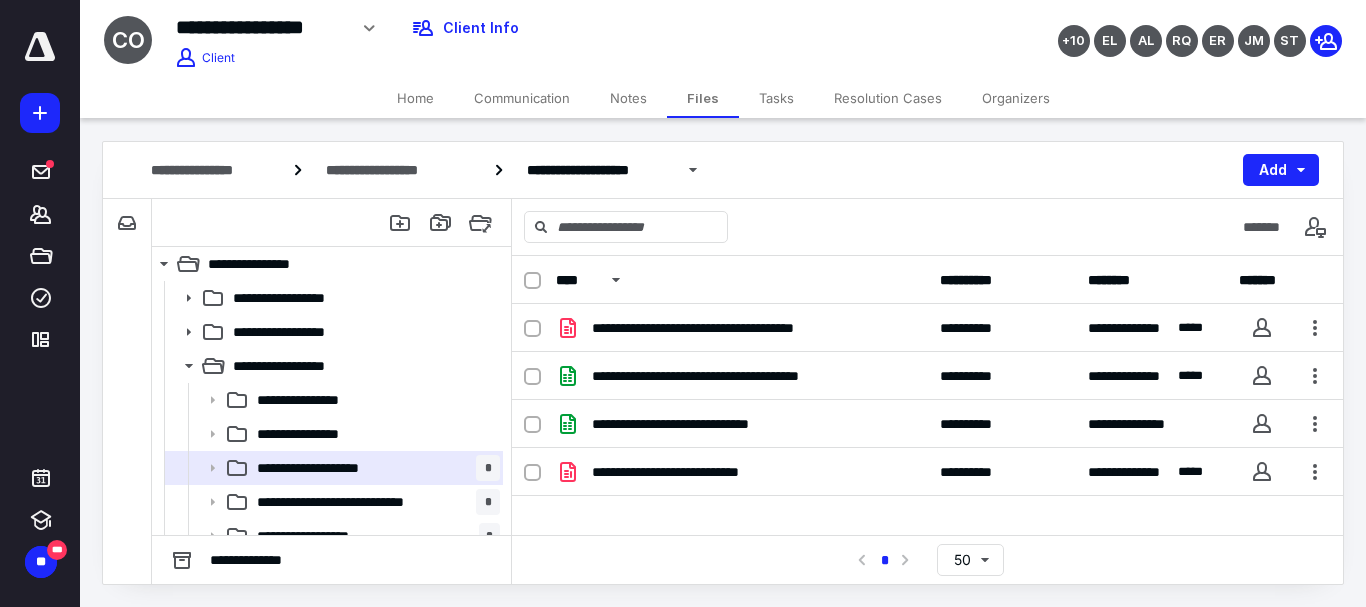 click on "Tasks" at bounding box center (776, 98) 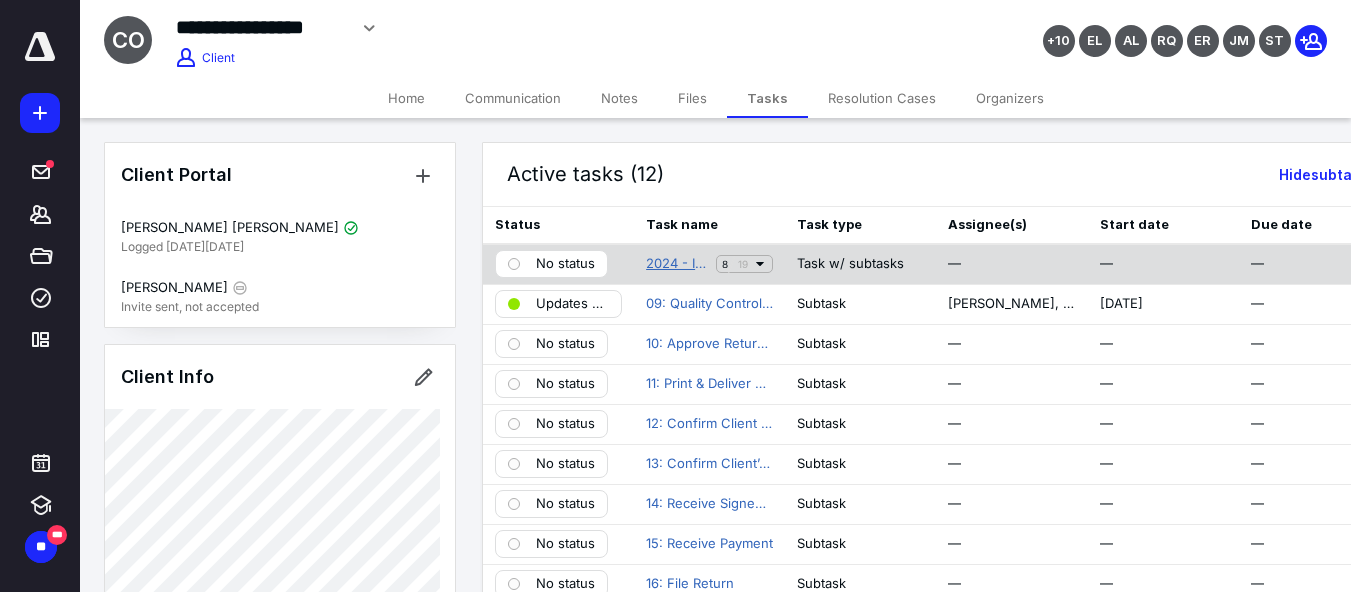 click on "2024 - Individual Tax Workflow" at bounding box center [677, 264] 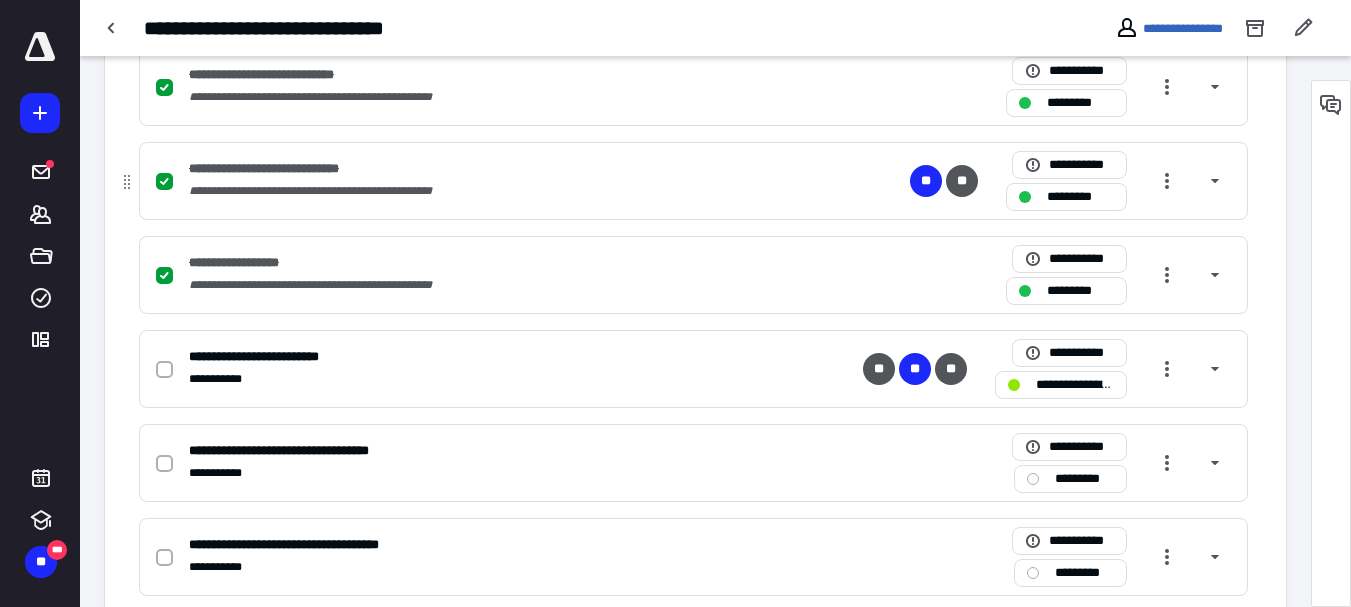 scroll, scrollTop: 1100, scrollLeft: 0, axis: vertical 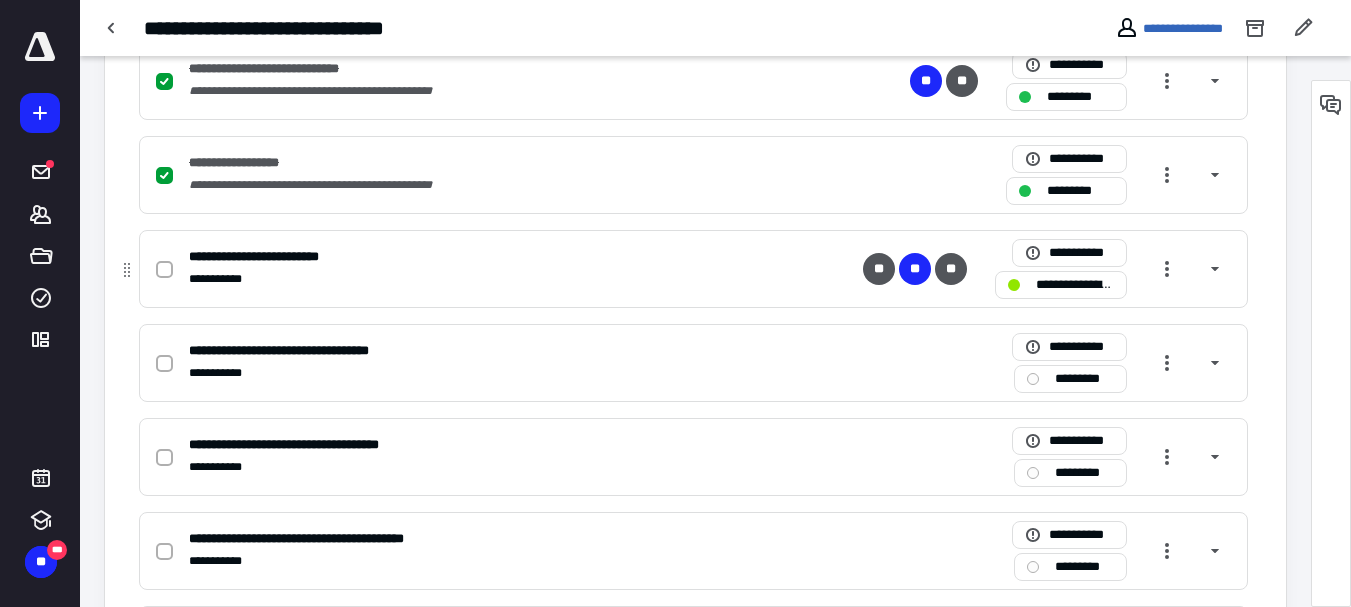 click 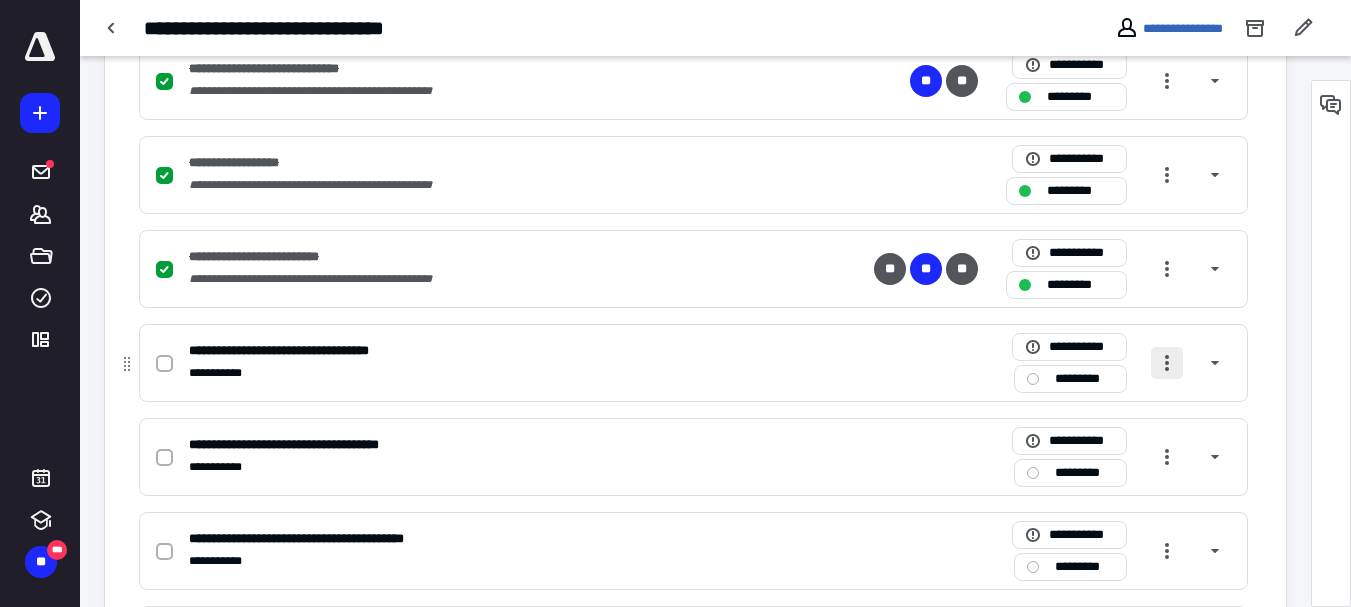 click at bounding box center (1167, 363) 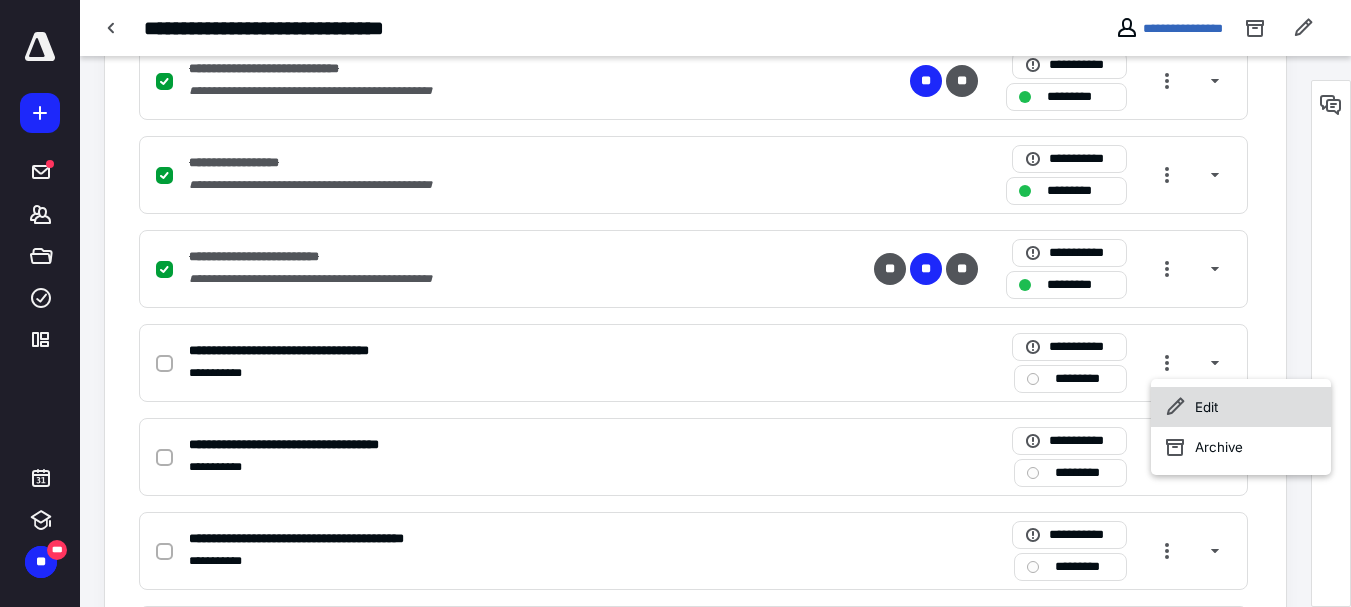 click on "Edit" at bounding box center [1241, 407] 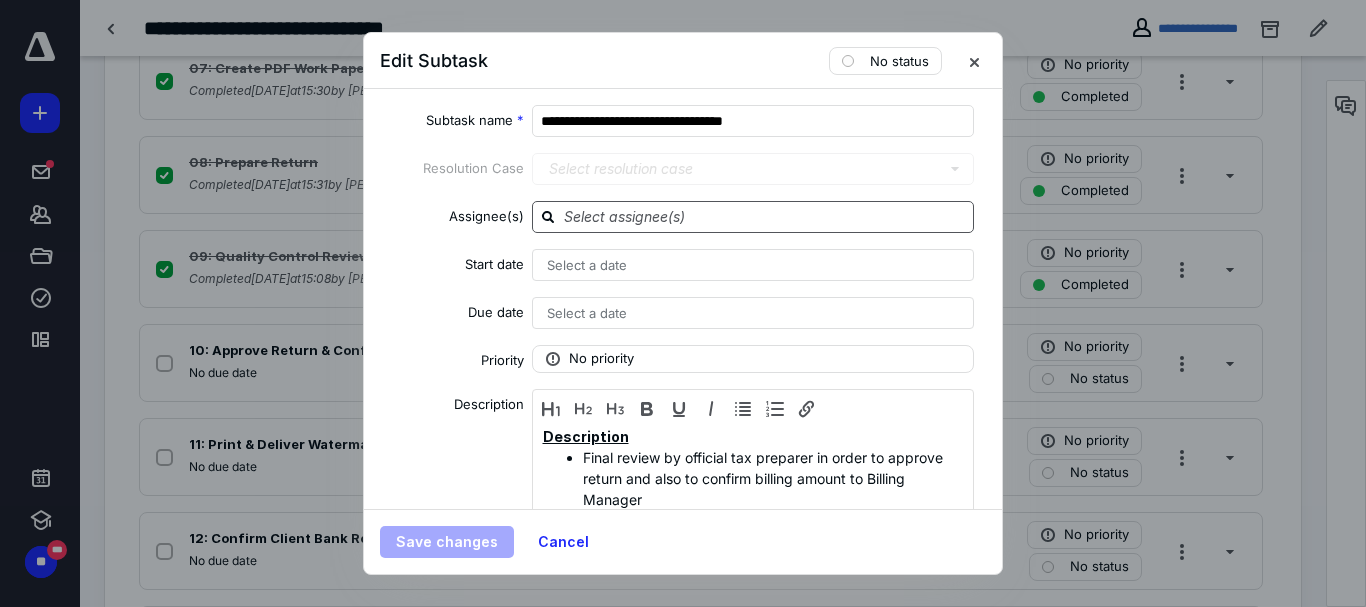 click at bounding box center (765, 216) 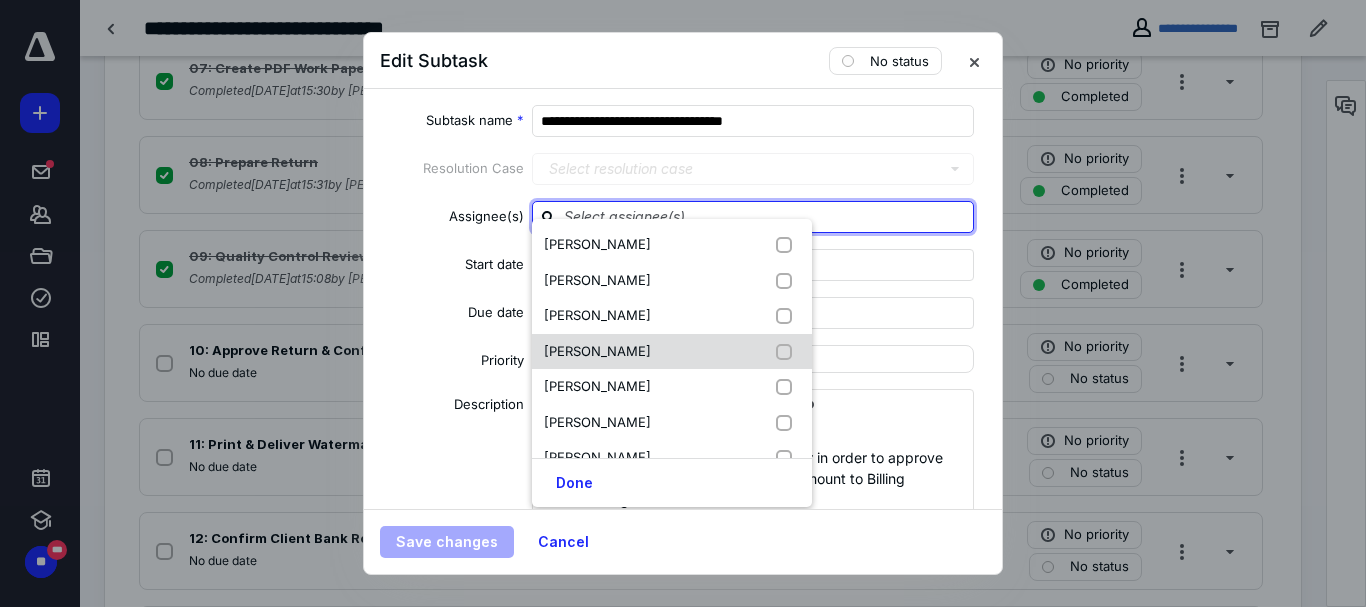 click at bounding box center [788, 352] 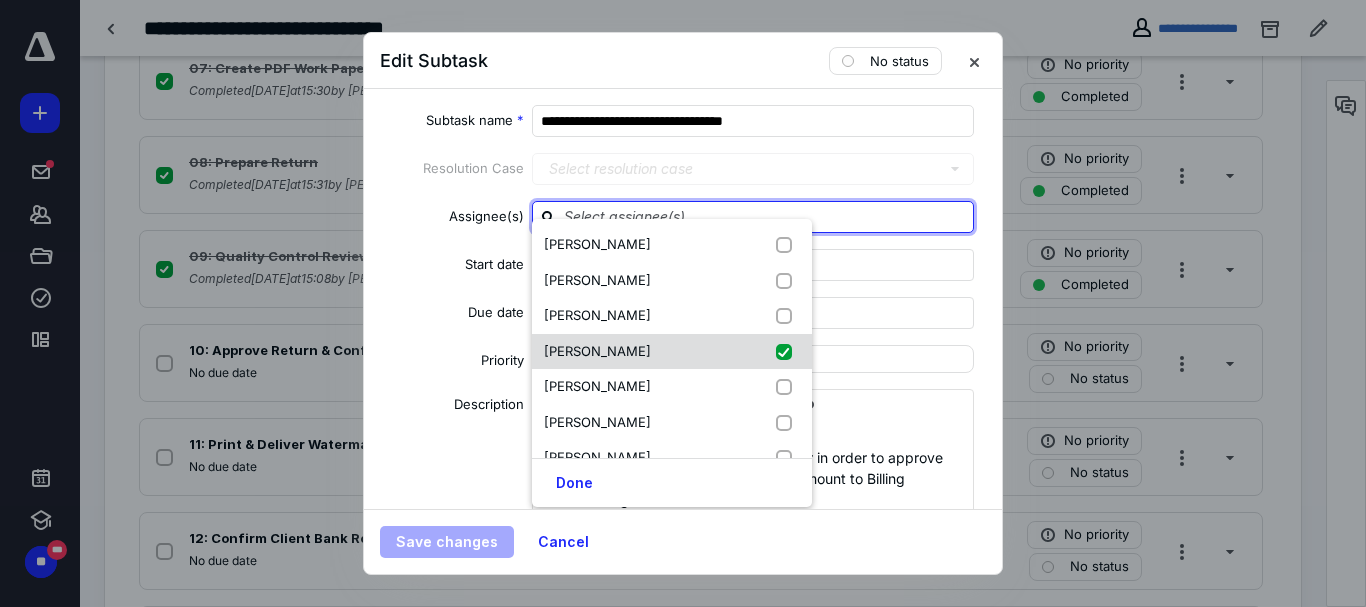 checkbox on "true" 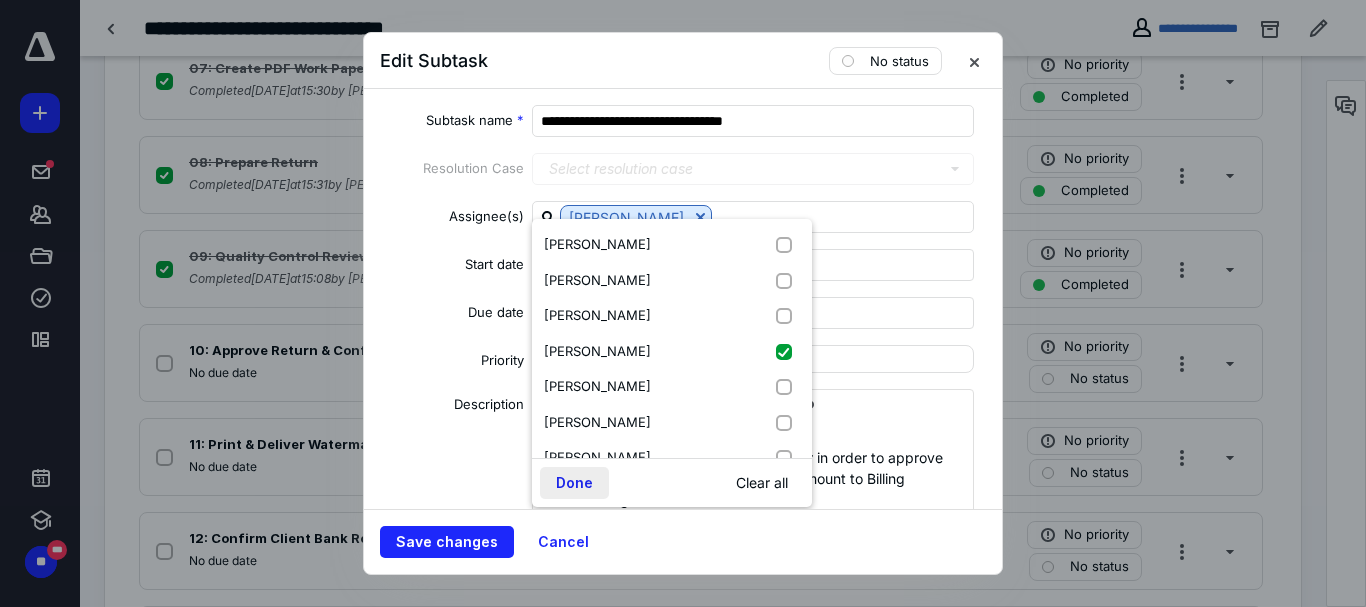 click on "Done" at bounding box center [574, 483] 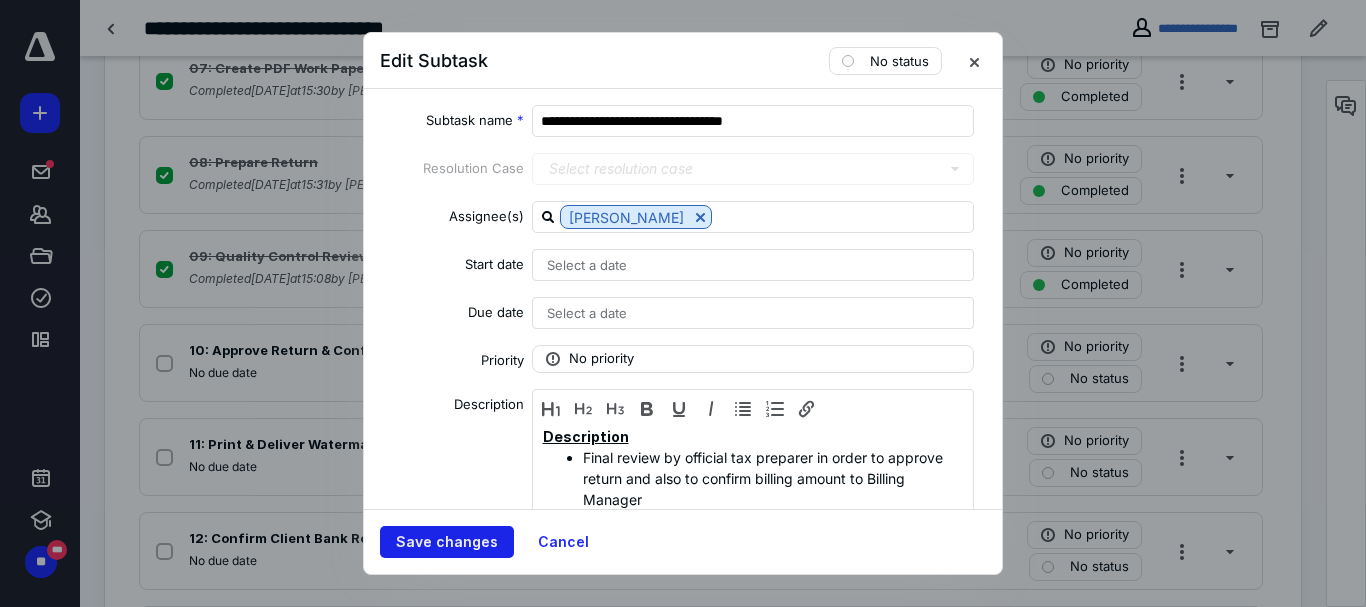 click on "Save changes" at bounding box center [447, 542] 